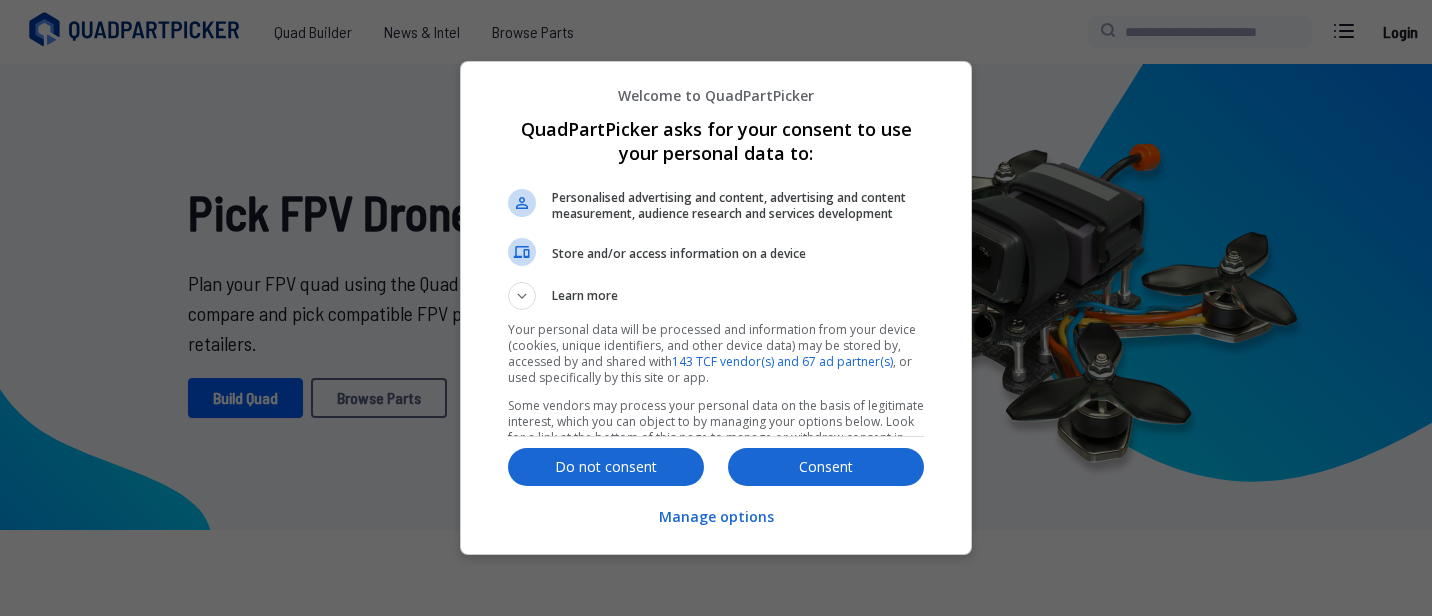 scroll, scrollTop: 0, scrollLeft: 0, axis: both 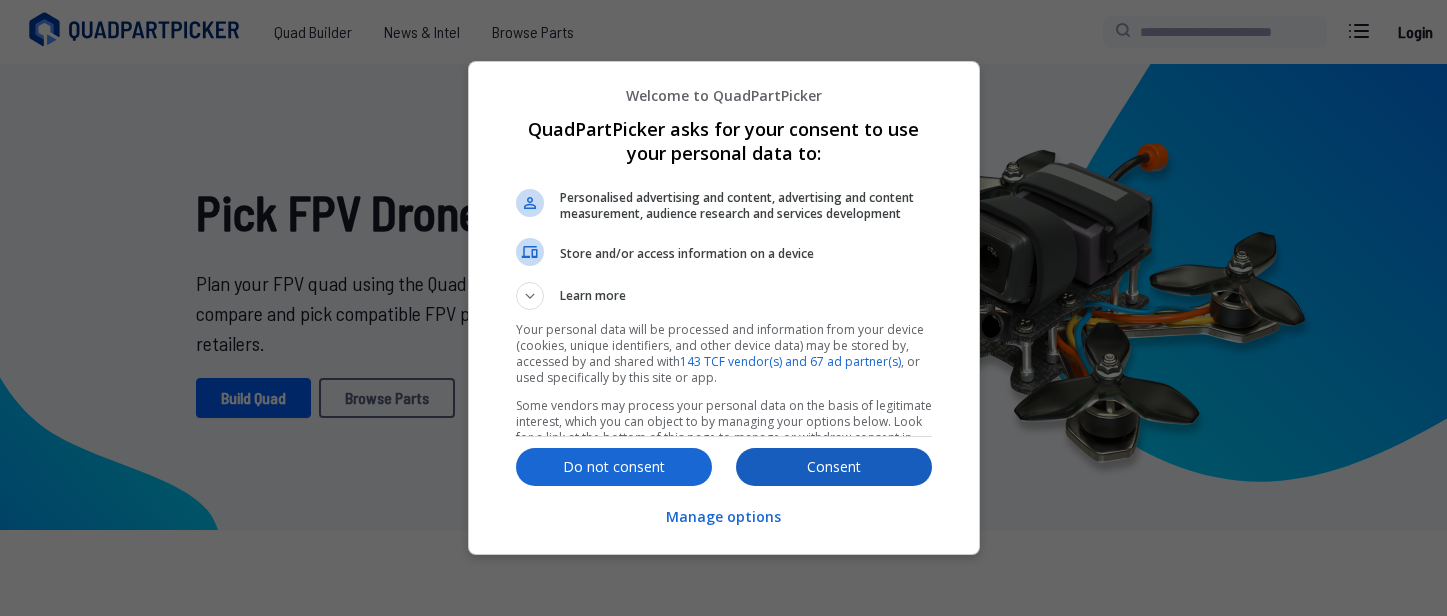 click on "Consent" at bounding box center [834, 467] 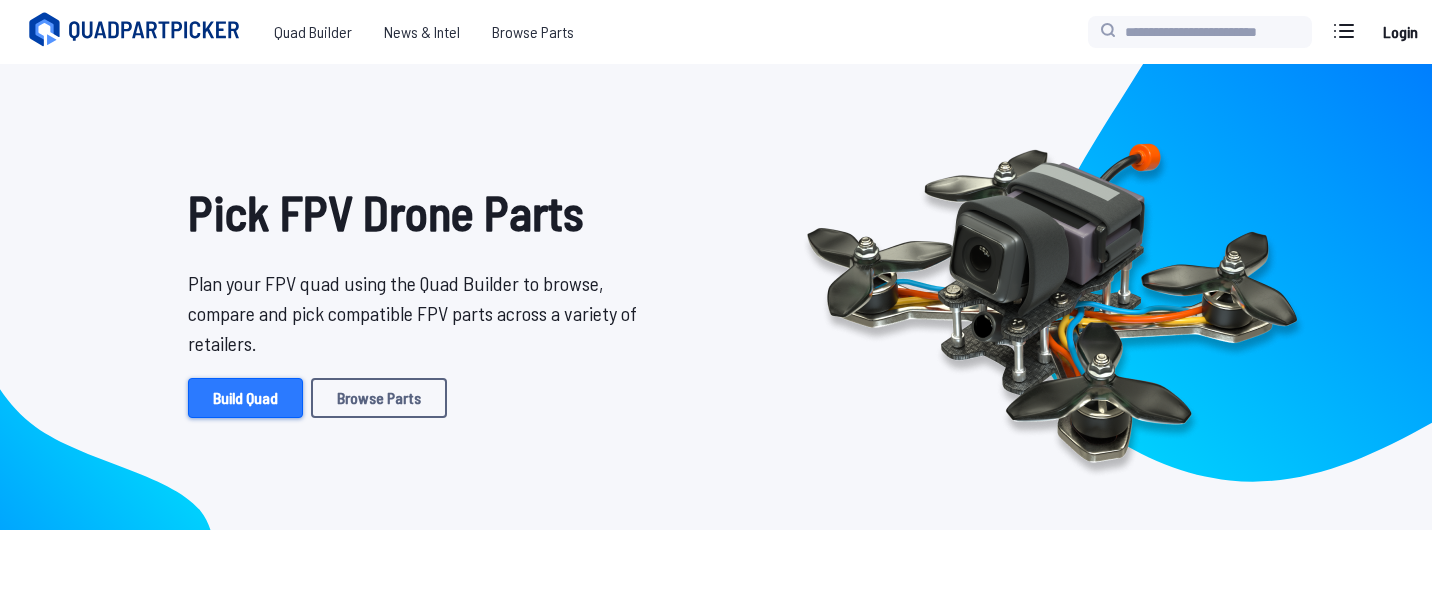 click on "Build Quad" at bounding box center (245, 398) 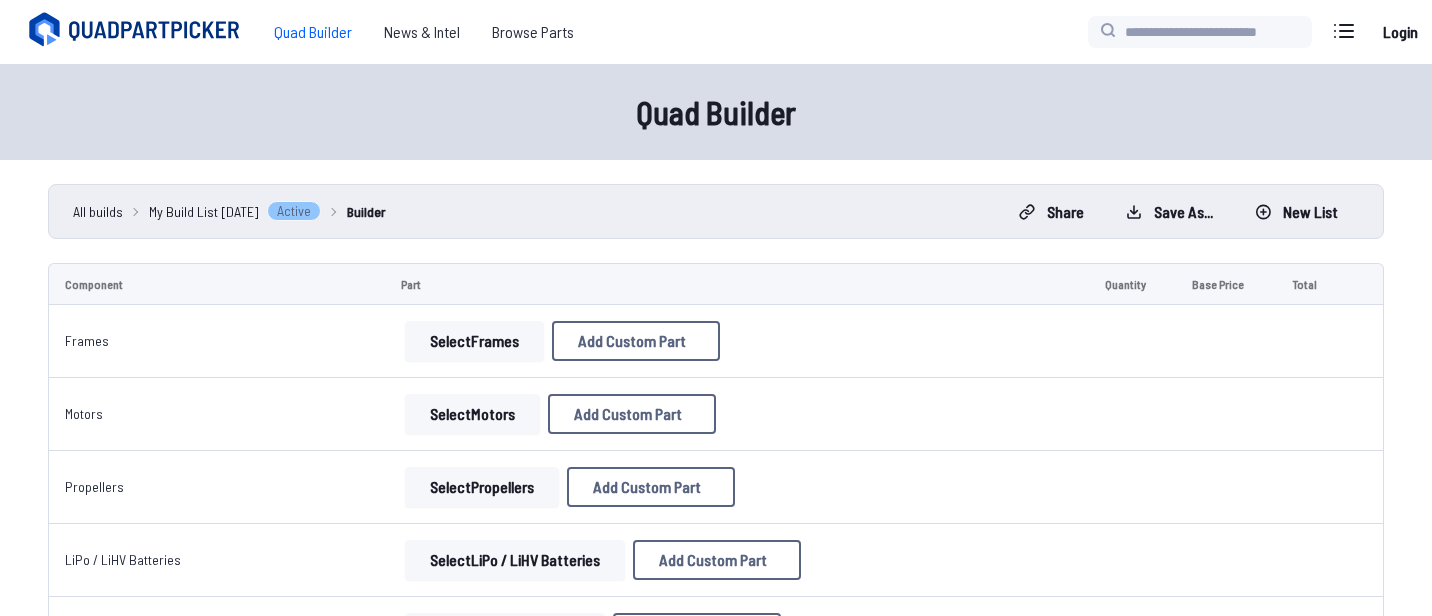 scroll, scrollTop: 4, scrollLeft: 0, axis: vertical 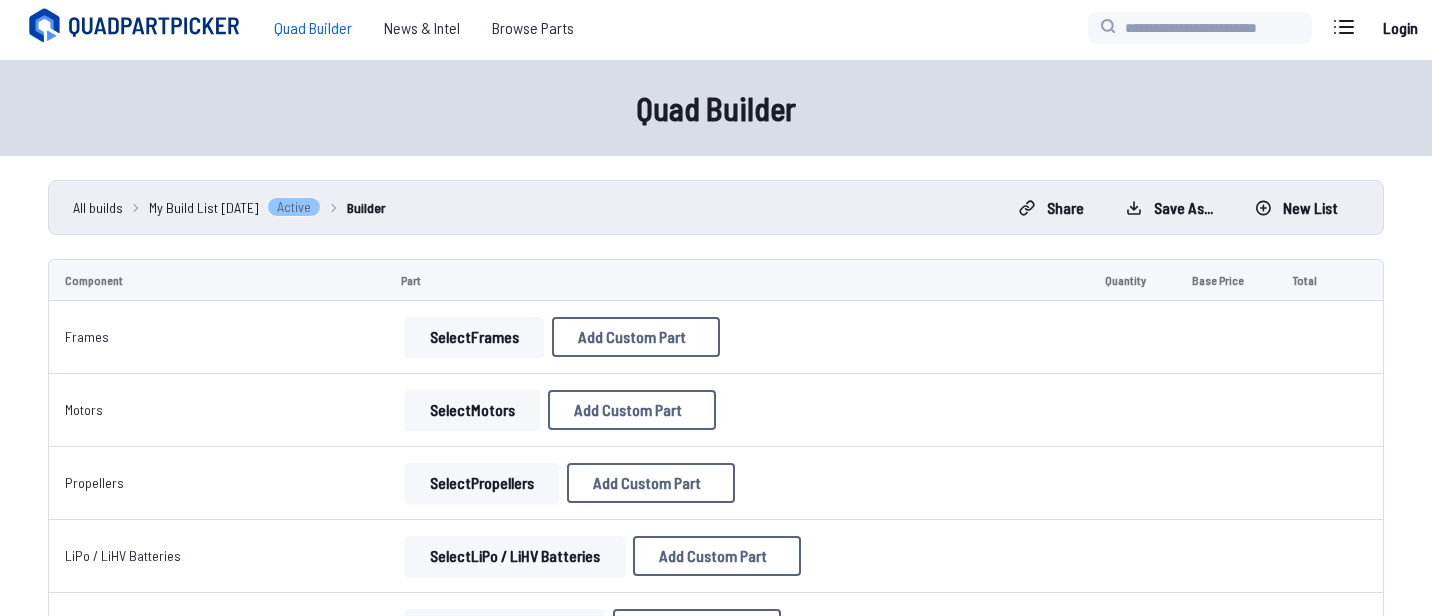 click on "Add Custom Part" at bounding box center [636, 337] 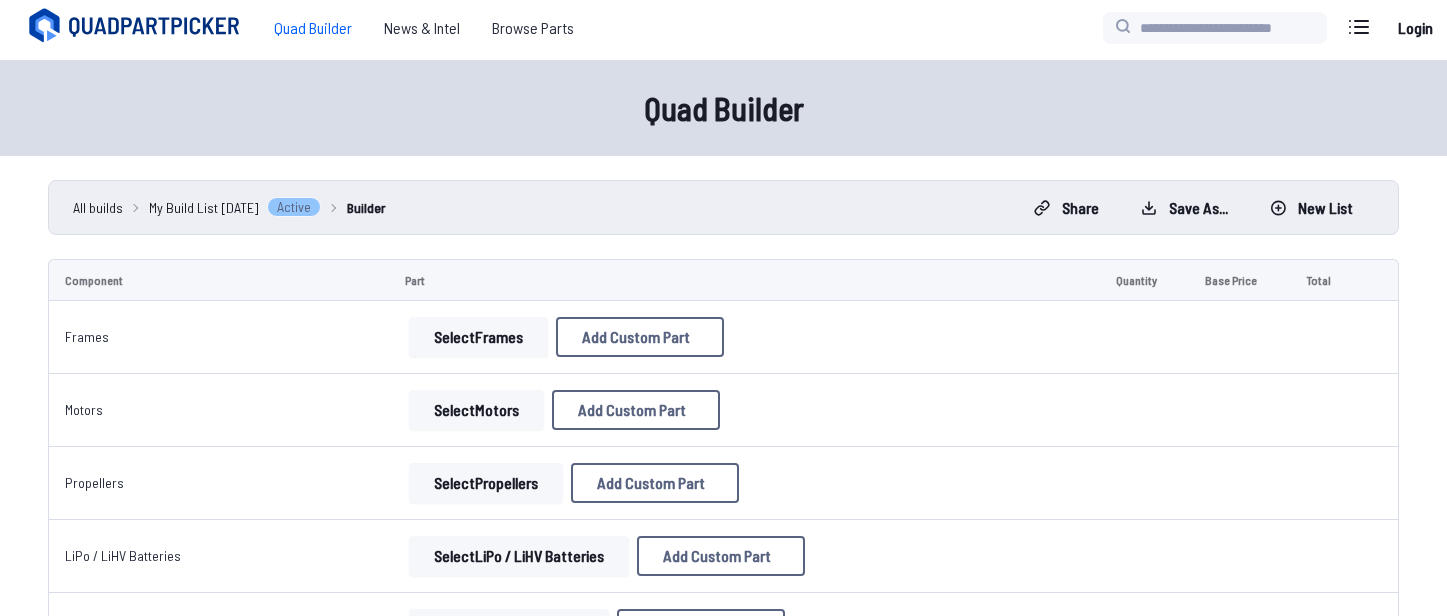 click at bounding box center [911, 94] 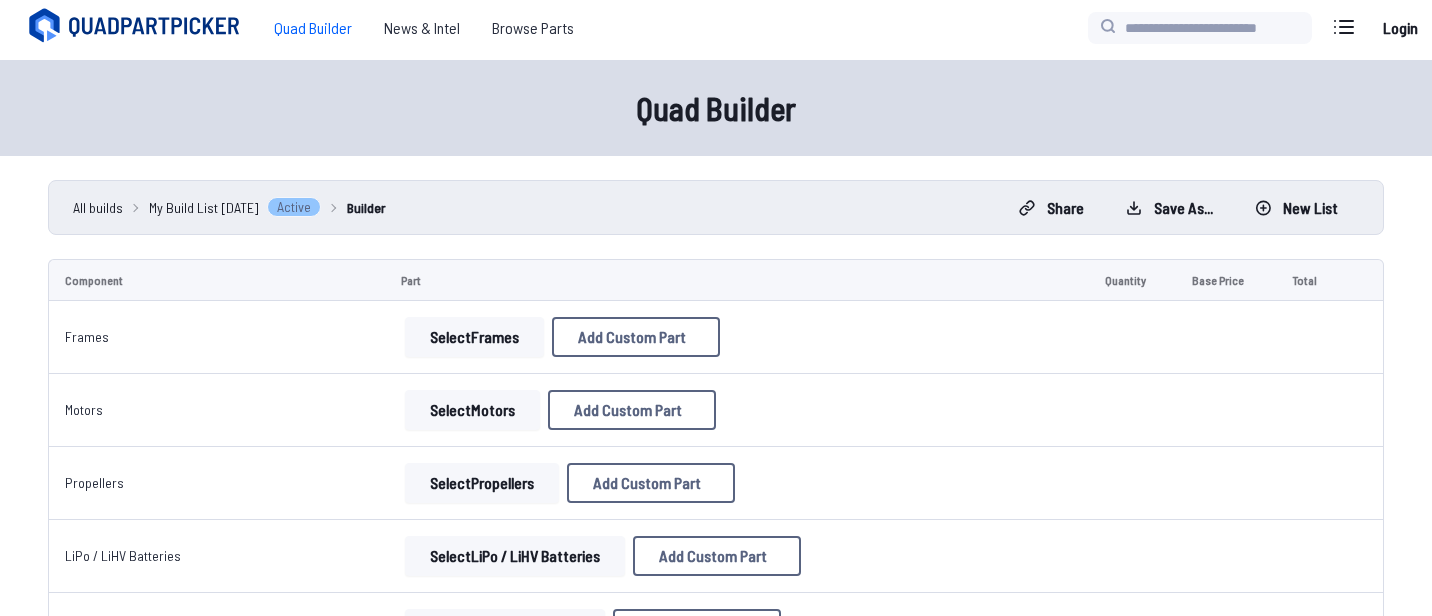 click on "Select  Frames" at bounding box center [474, 337] 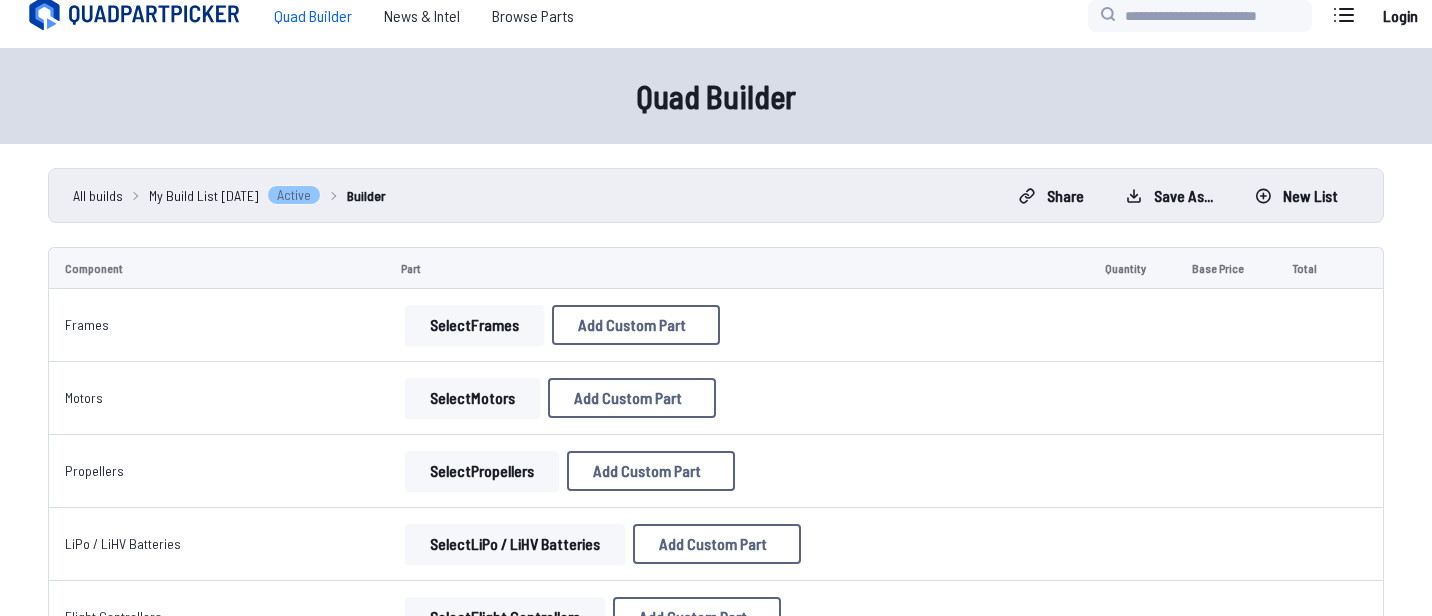 scroll, scrollTop: 35, scrollLeft: 0, axis: vertical 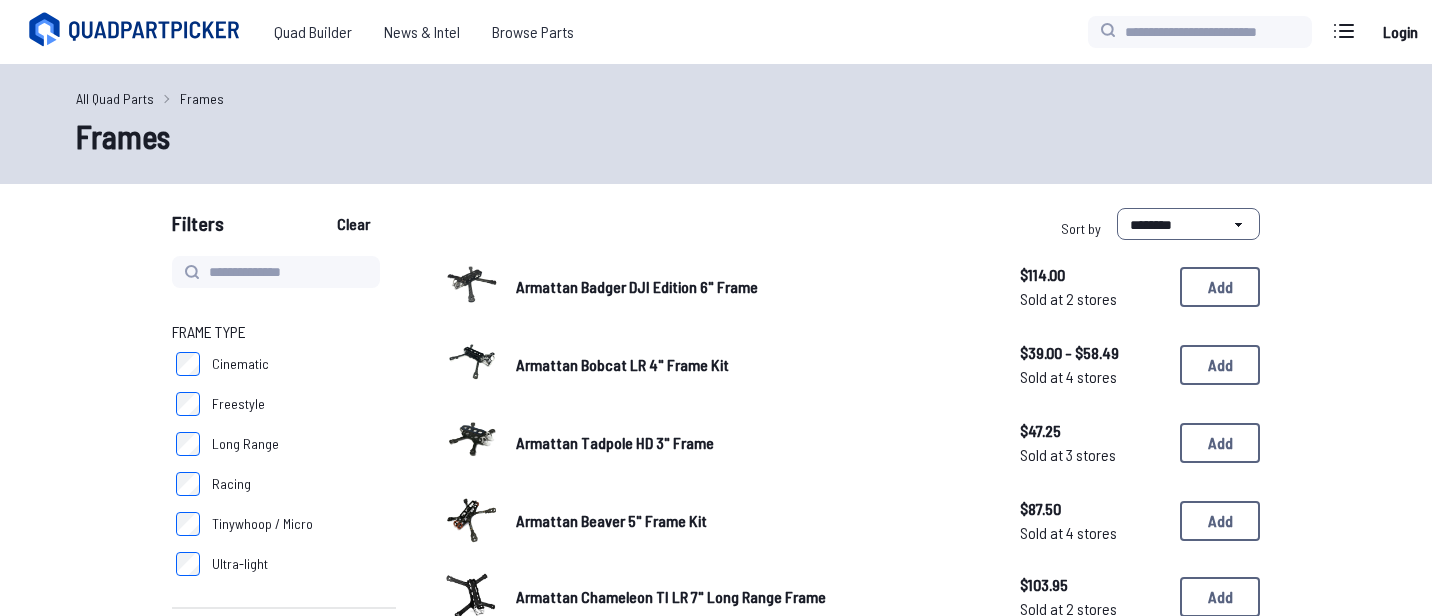 click at bounding box center [472, 284] 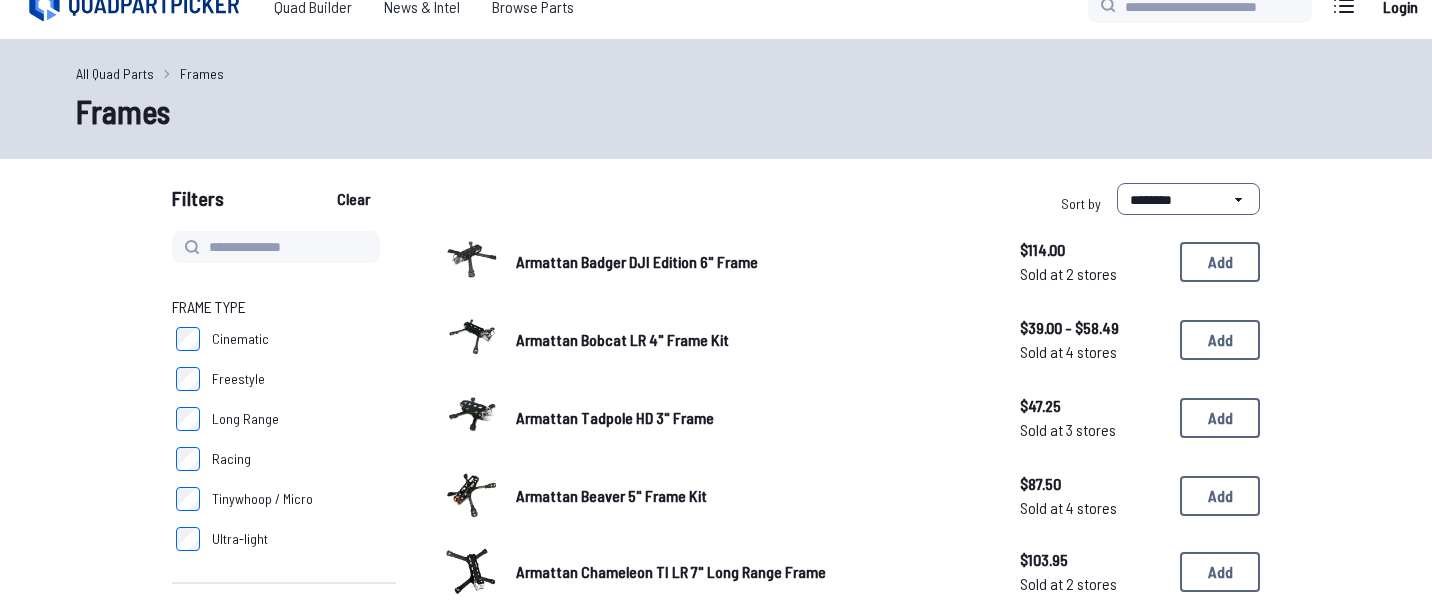 scroll, scrollTop: 25, scrollLeft: 0, axis: vertical 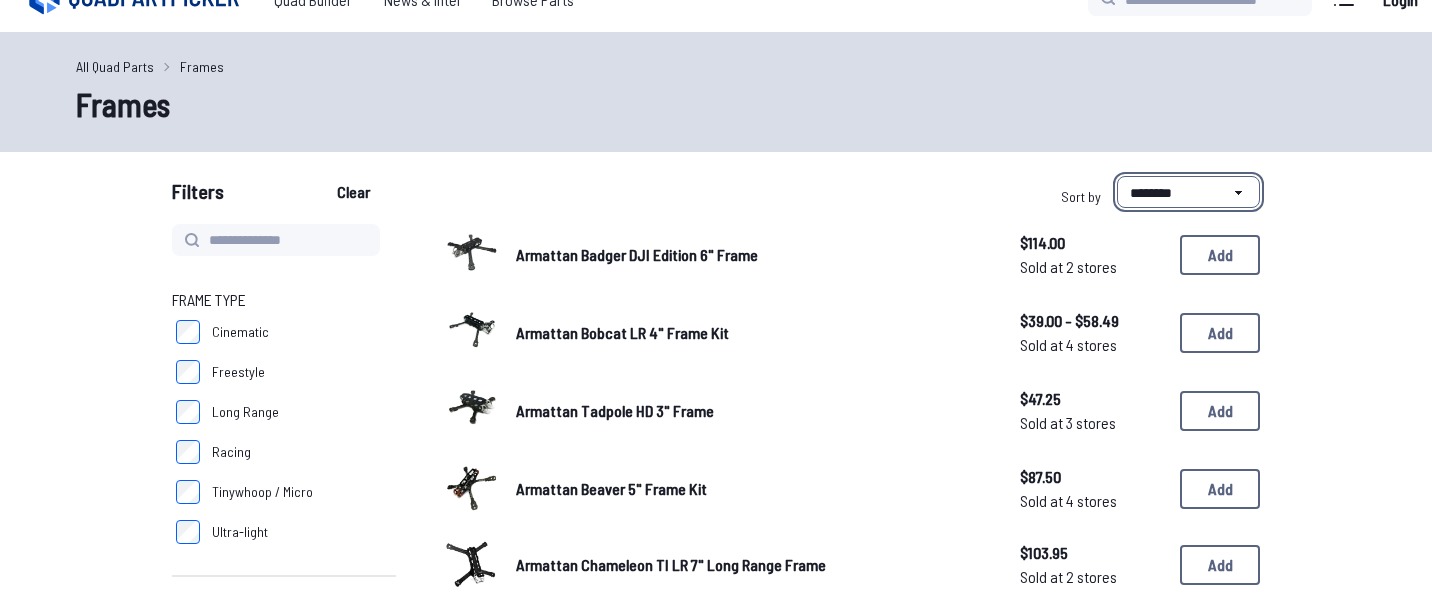 click on "**********" at bounding box center [1188, 192] 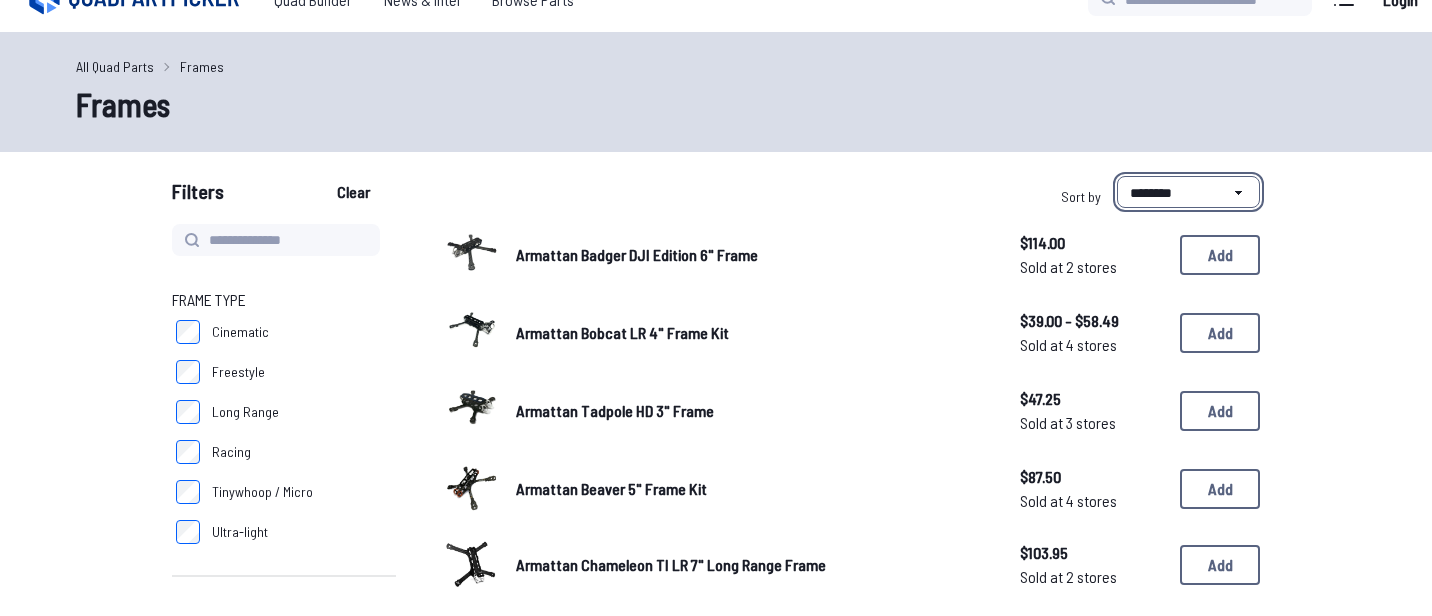 select on "*********" 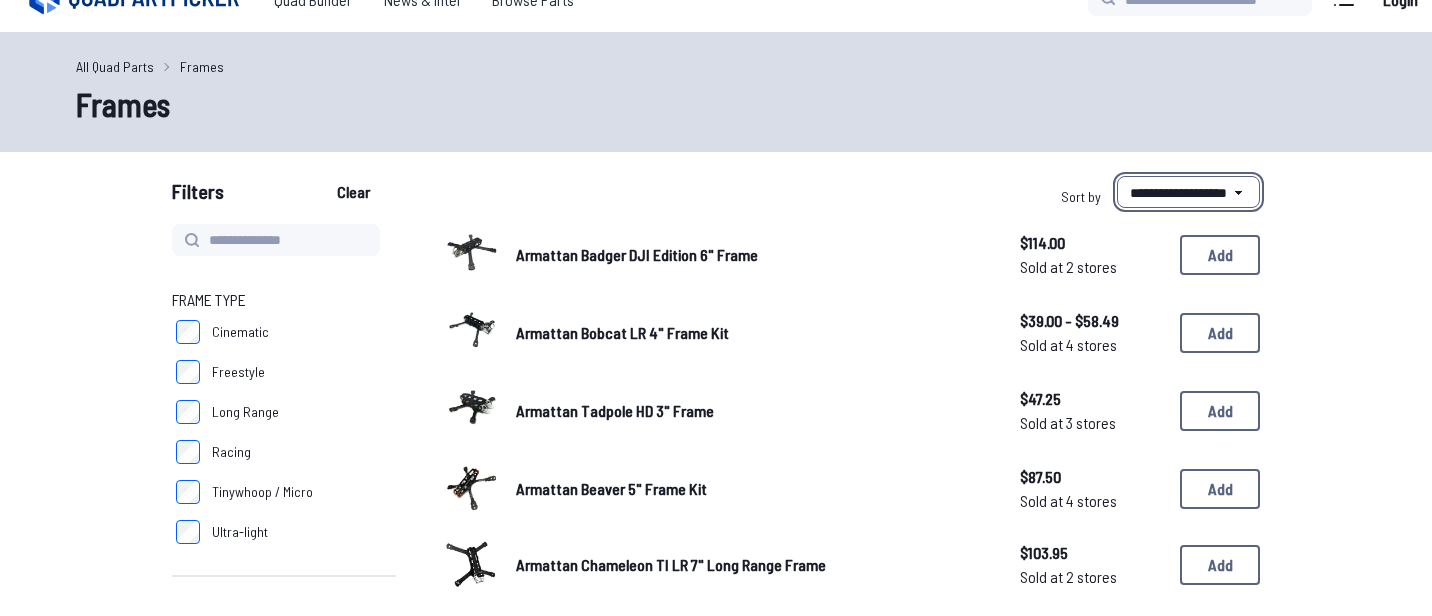 click on "**********" at bounding box center [1188, 192] 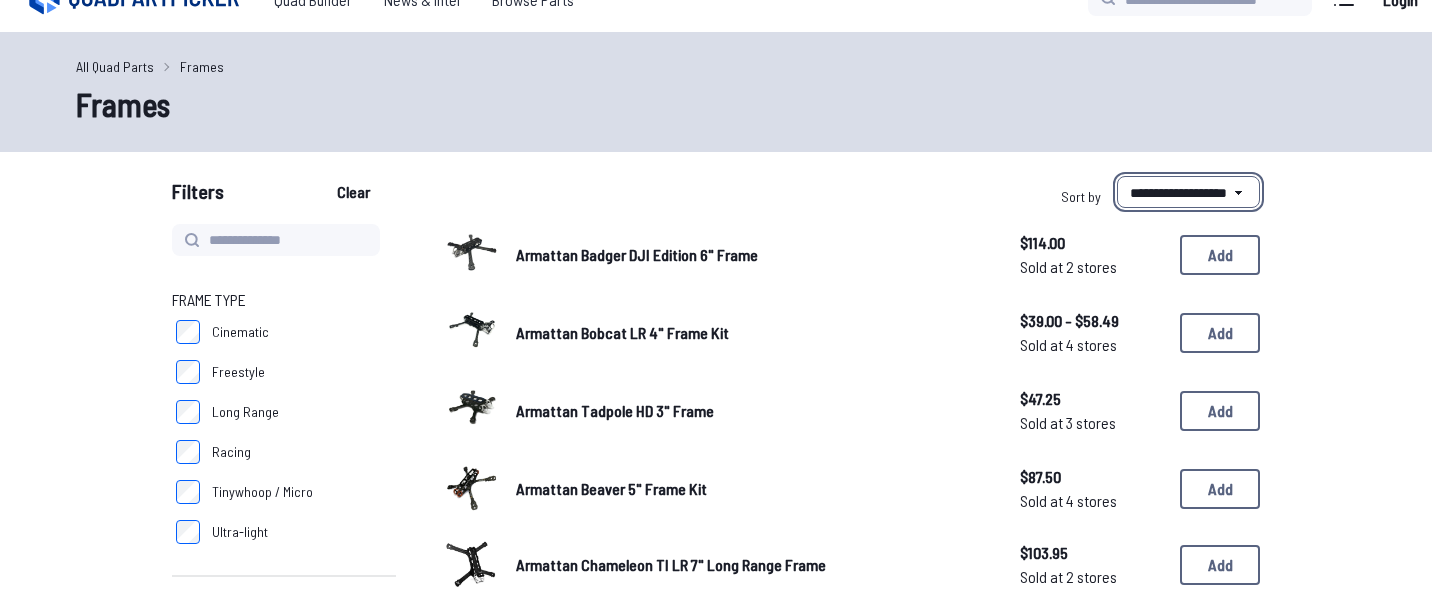 click on "**********" at bounding box center (1188, 192) 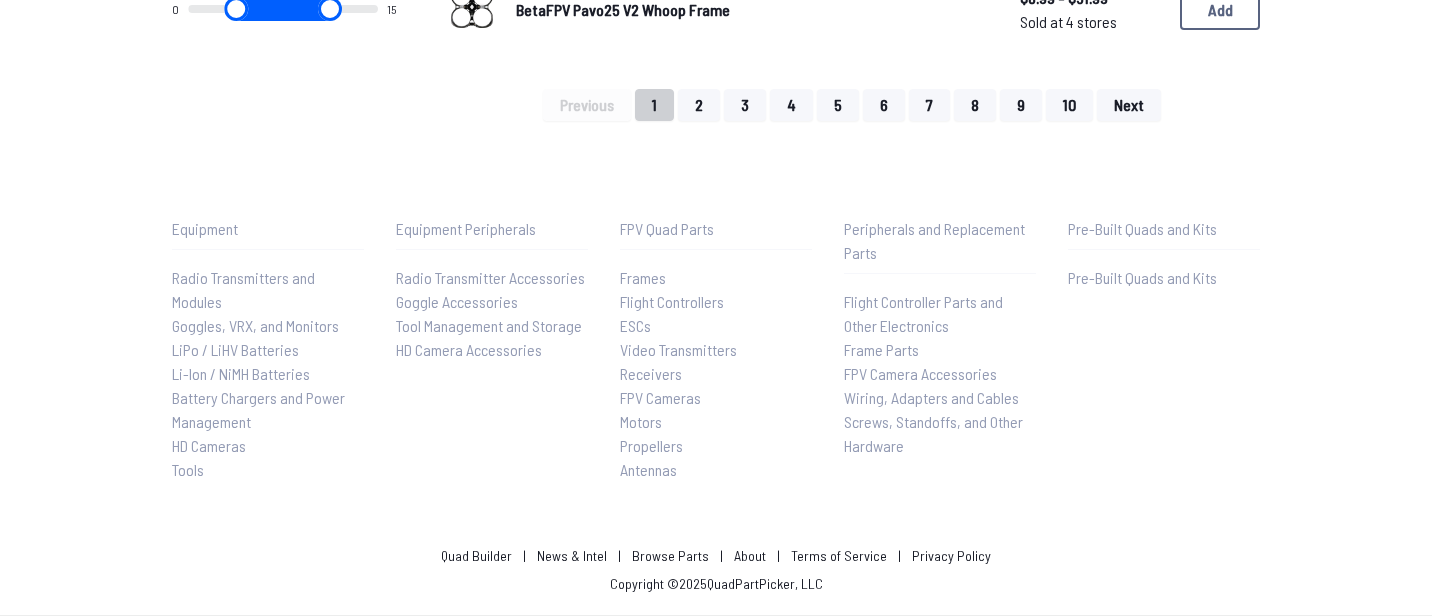 scroll, scrollTop: 1737, scrollLeft: 0, axis: vertical 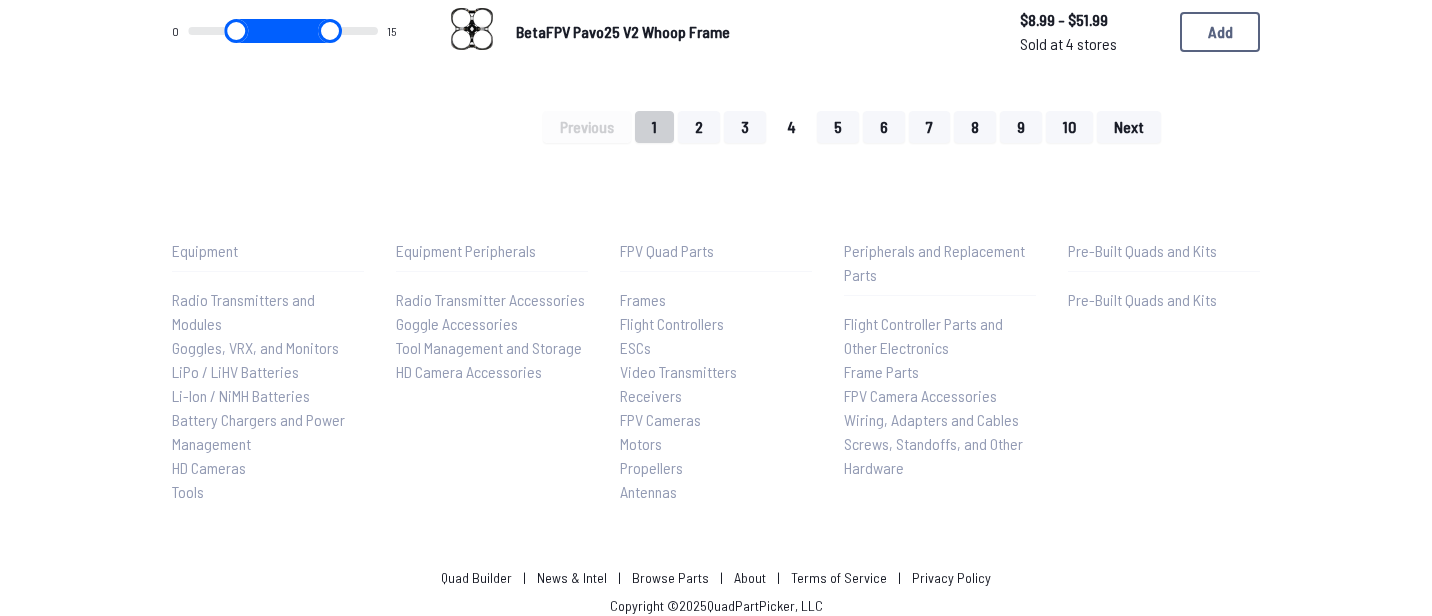 click on "4" at bounding box center (791, 127) 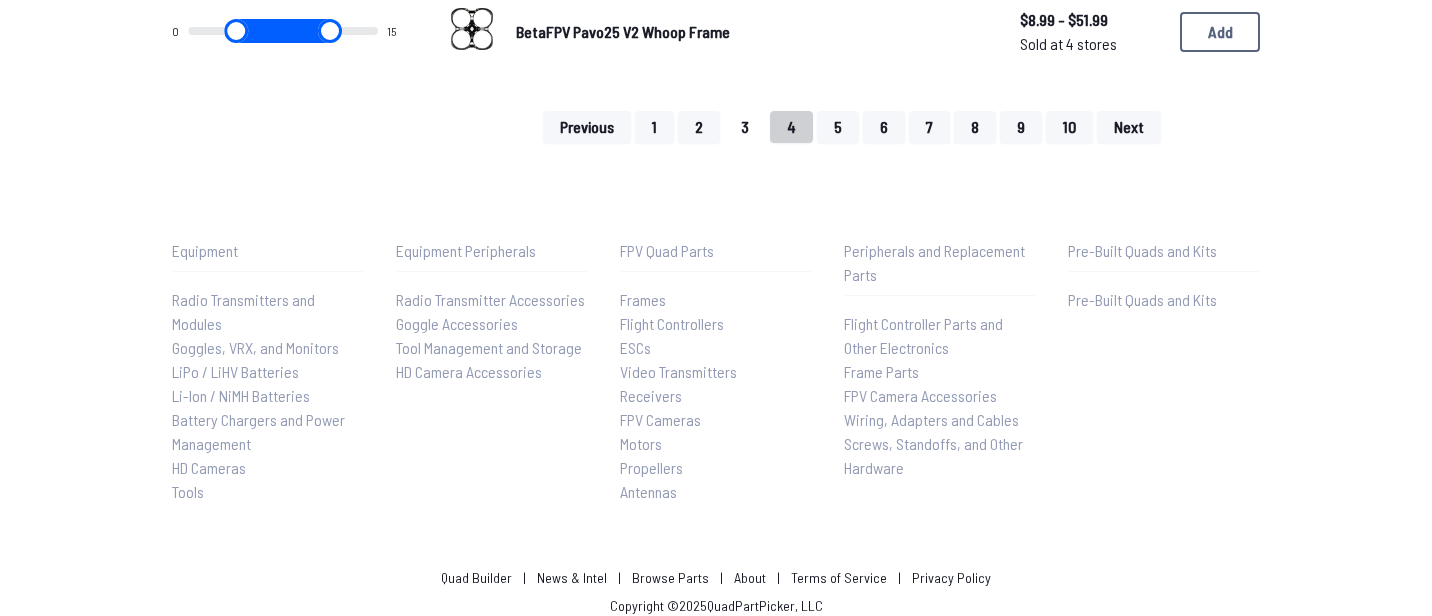 click on "3" at bounding box center [745, 127] 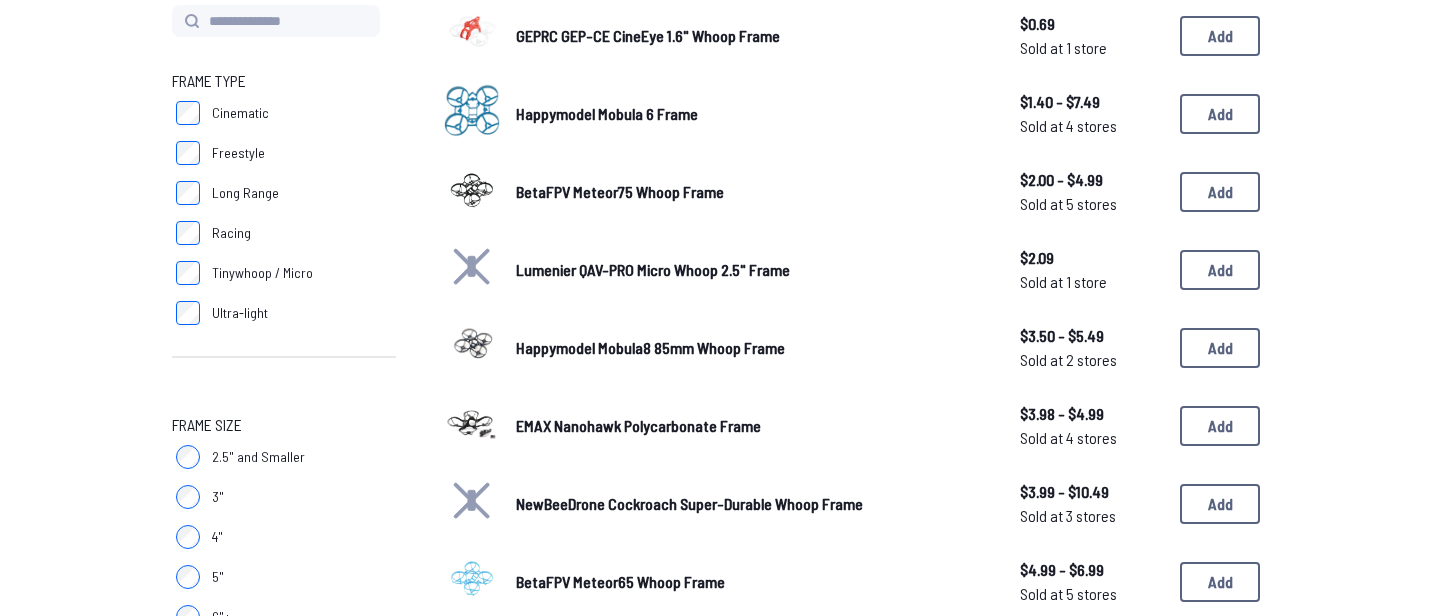 scroll, scrollTop: 0, scrollLeft: 0, axis: both 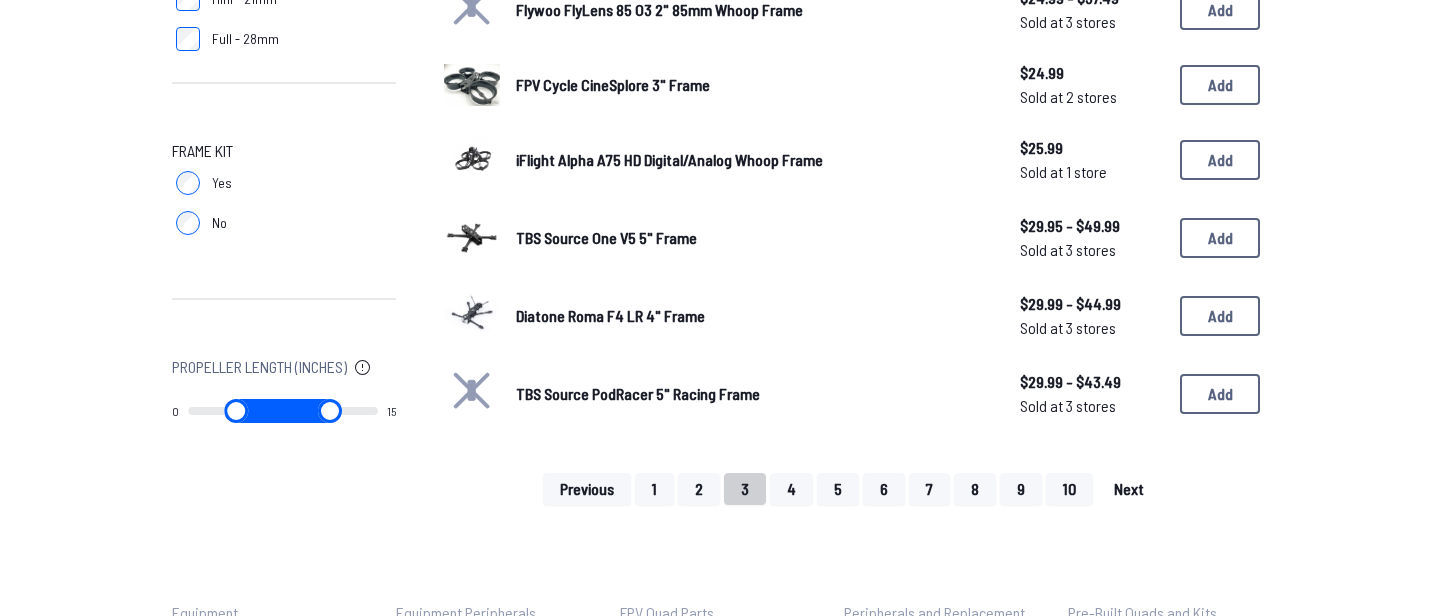 click on "Next" at bounding box center (1129, 489) 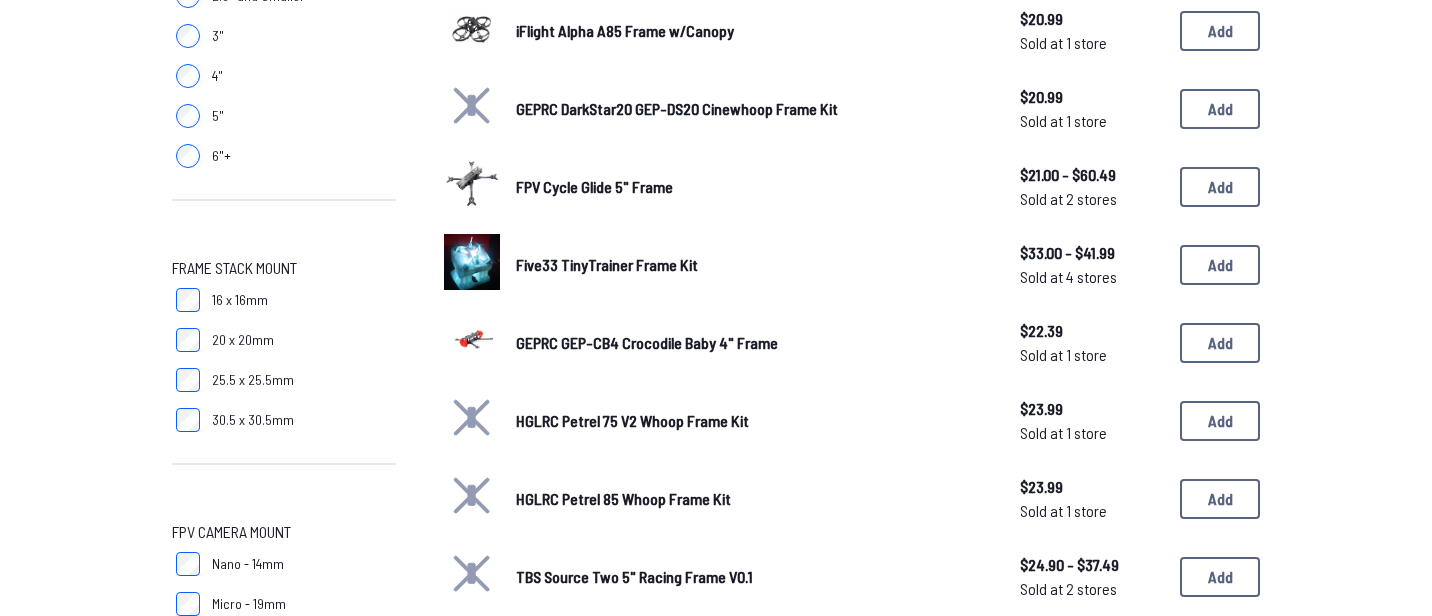 scroll, scrollTop: 463, scrollLeft: 0, axis: vertical 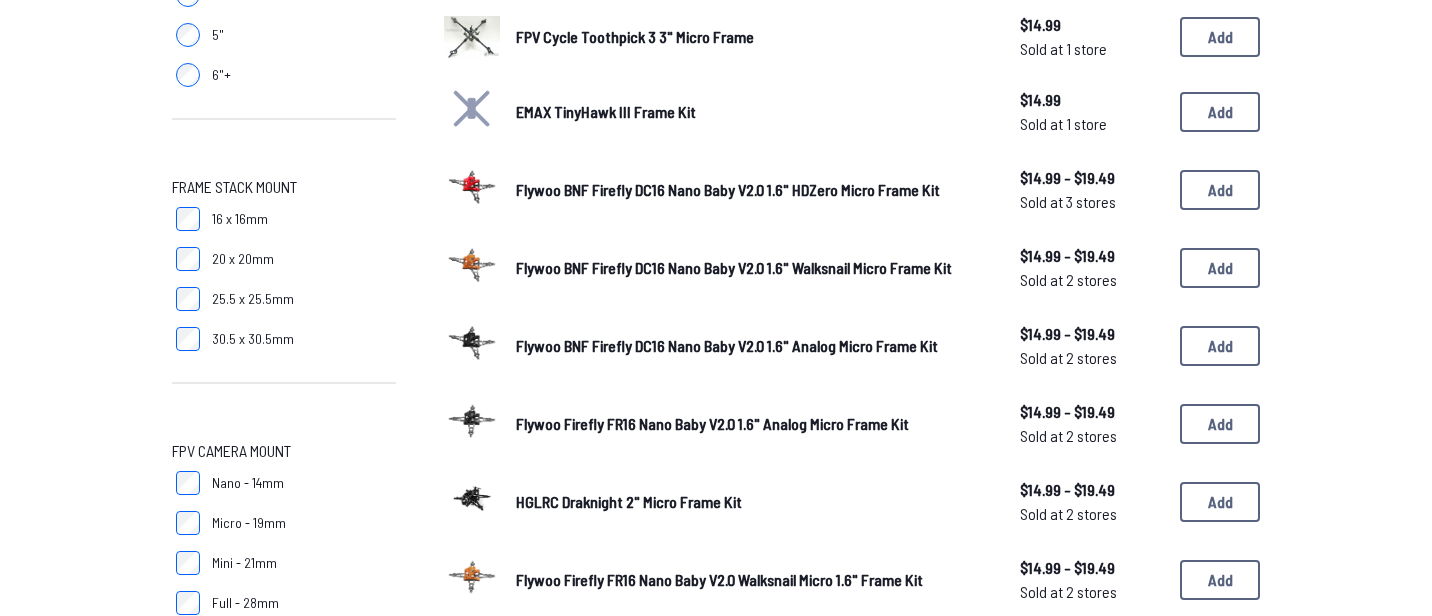 click at bounding box center [472, 499] 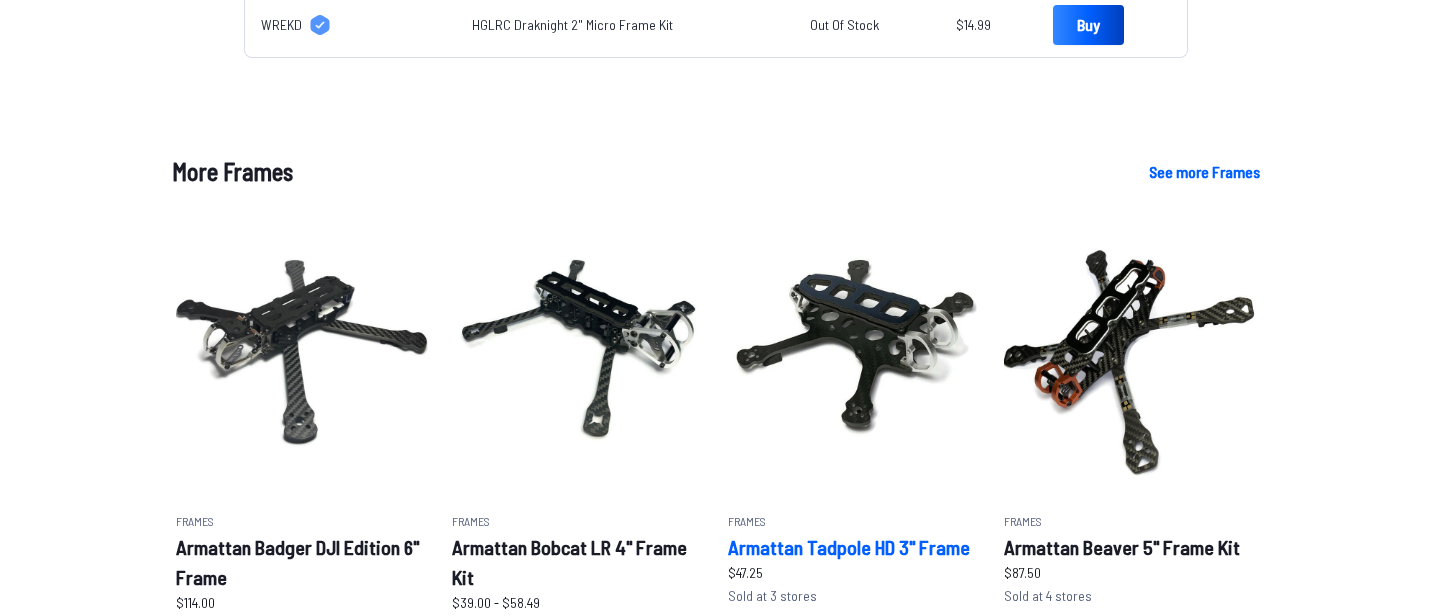 scroll, scrollTop: 1128, scrollLeft: 0, axis: vertical 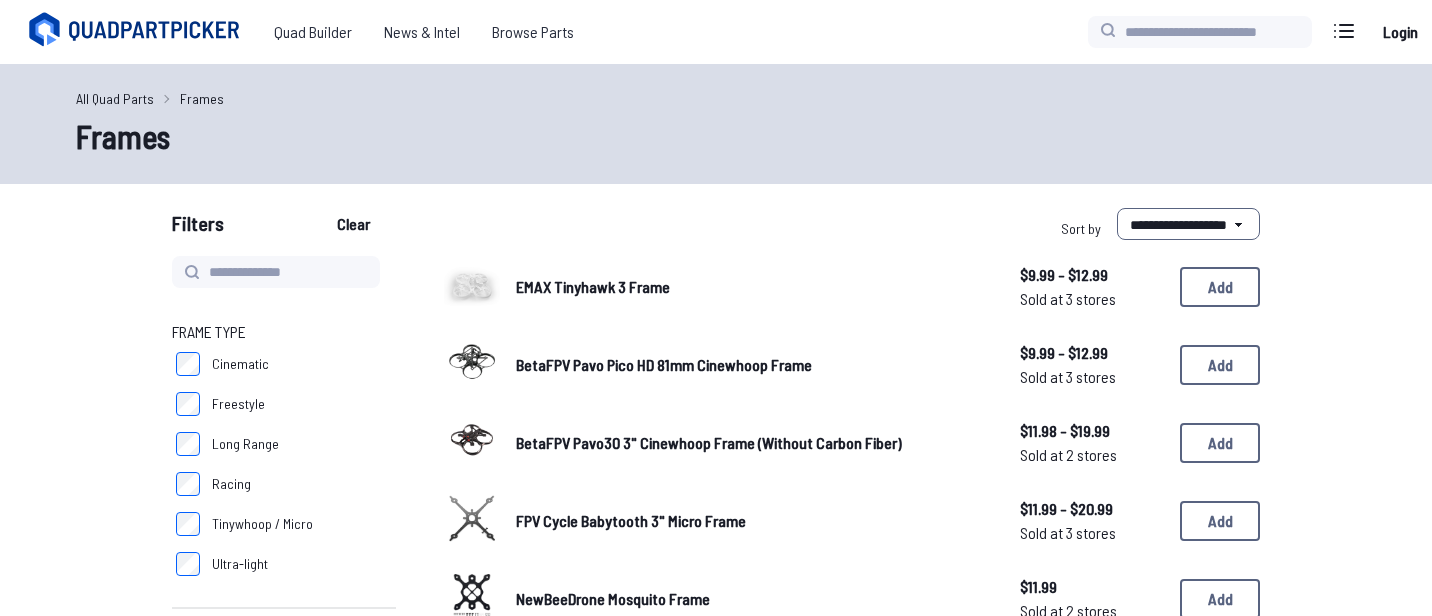 select on "*********" 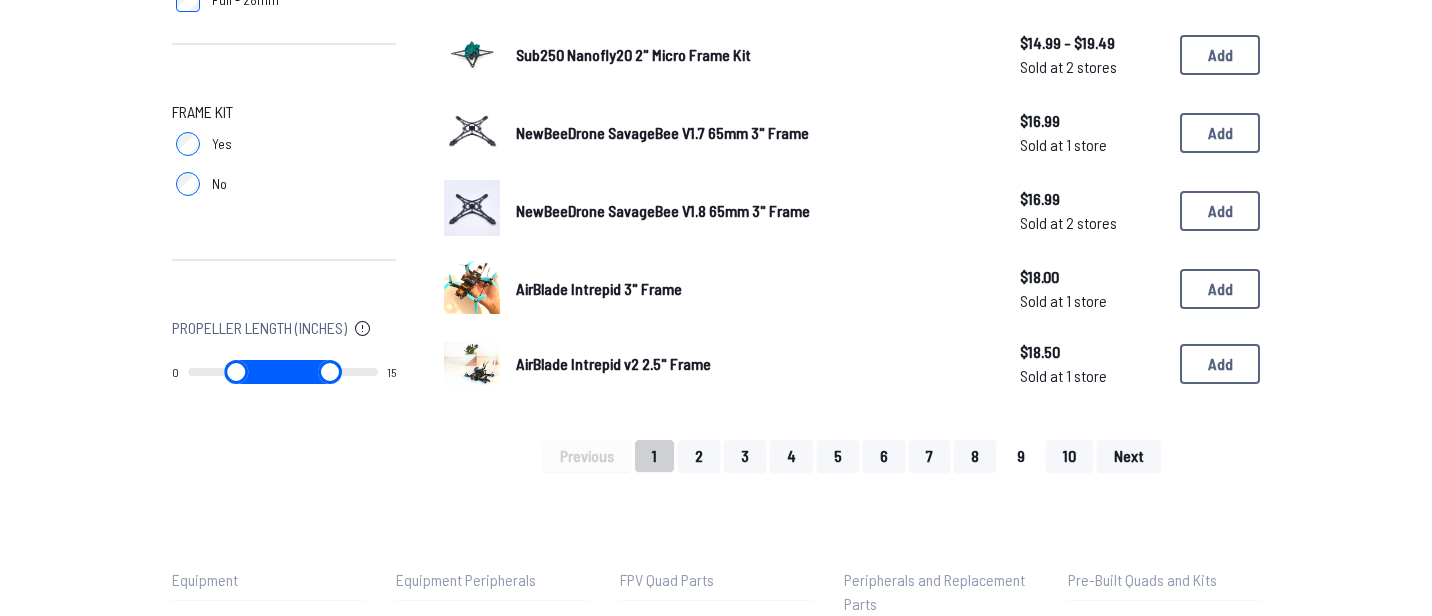 scroll, scrollTop: 1403, scrollLeft: 0, axis: vertical 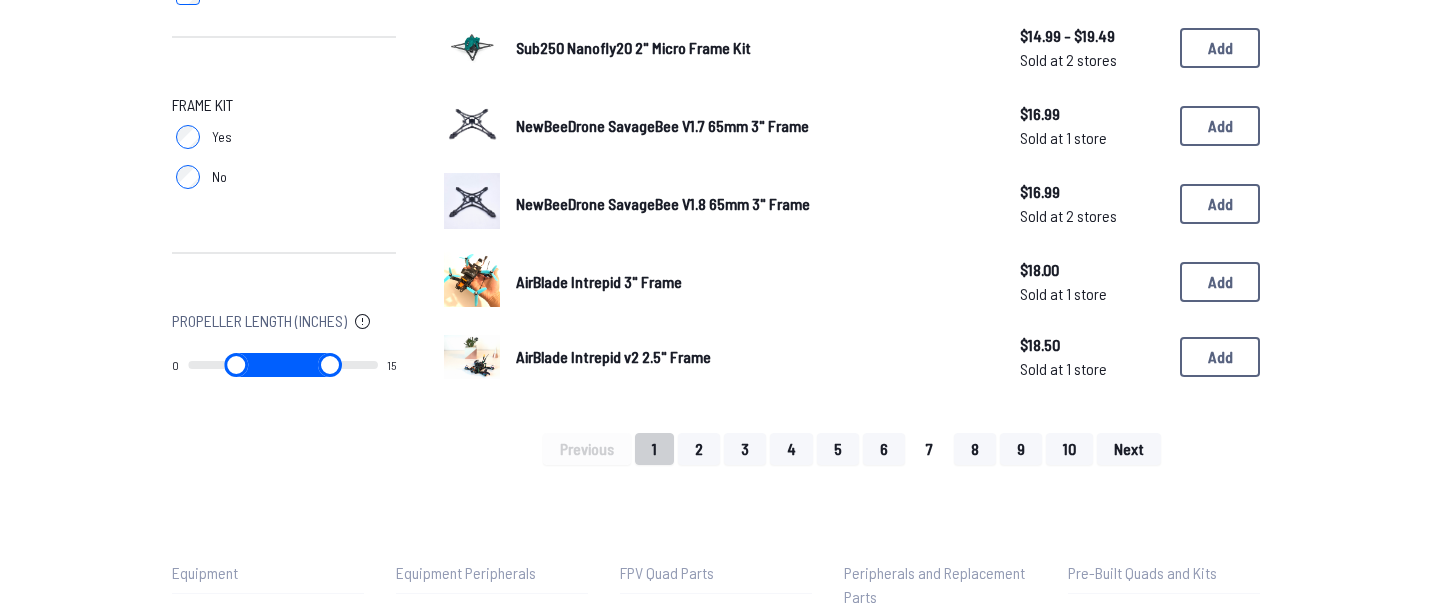 click on "7" at bounding box center (929, 449) 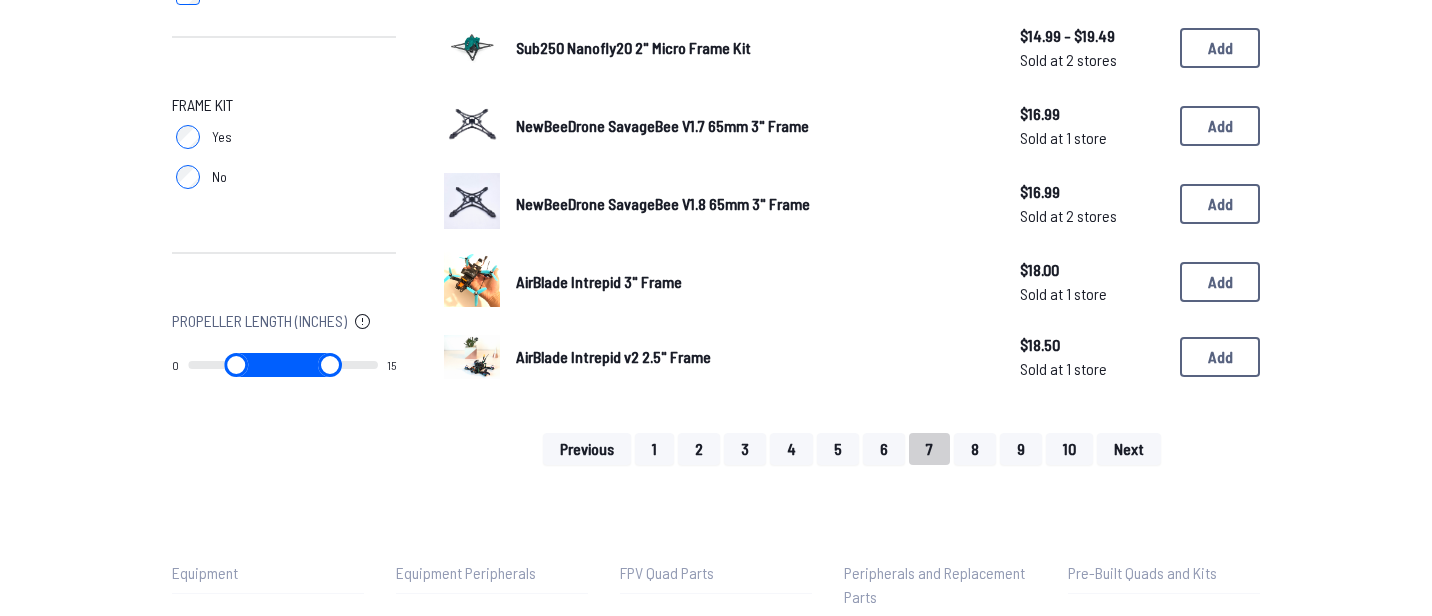 click on "7" at bounding box center [929, 449] 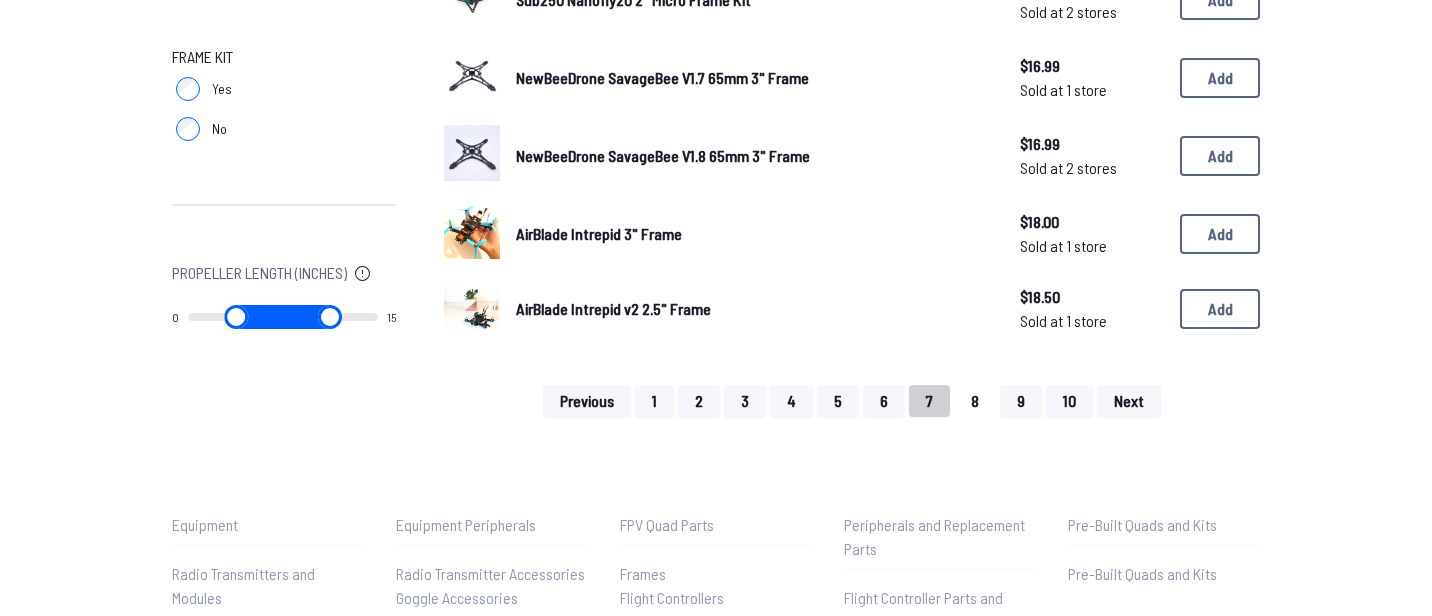 scroll, scrollTop: 1550, scrollLeft: 0, axis: vertical 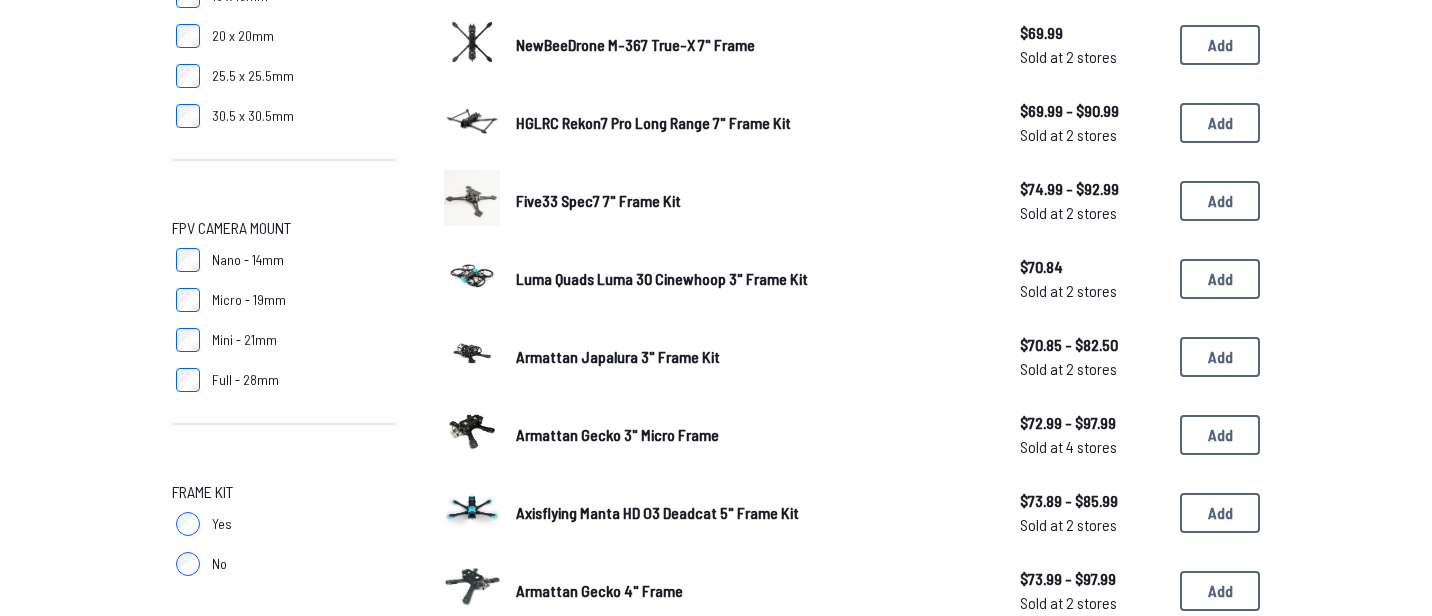 click at bounding box center (472, 354) 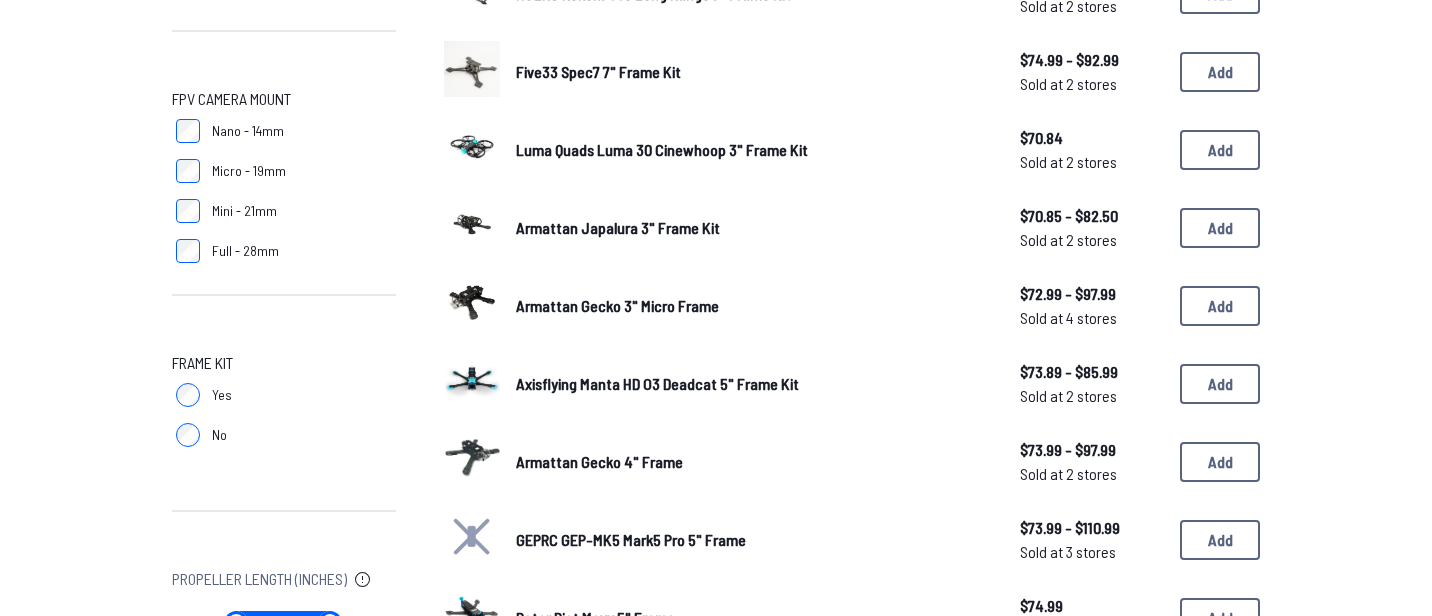 scroll, scrollTop: 1235, scrollLeft: 0, axis: vertical 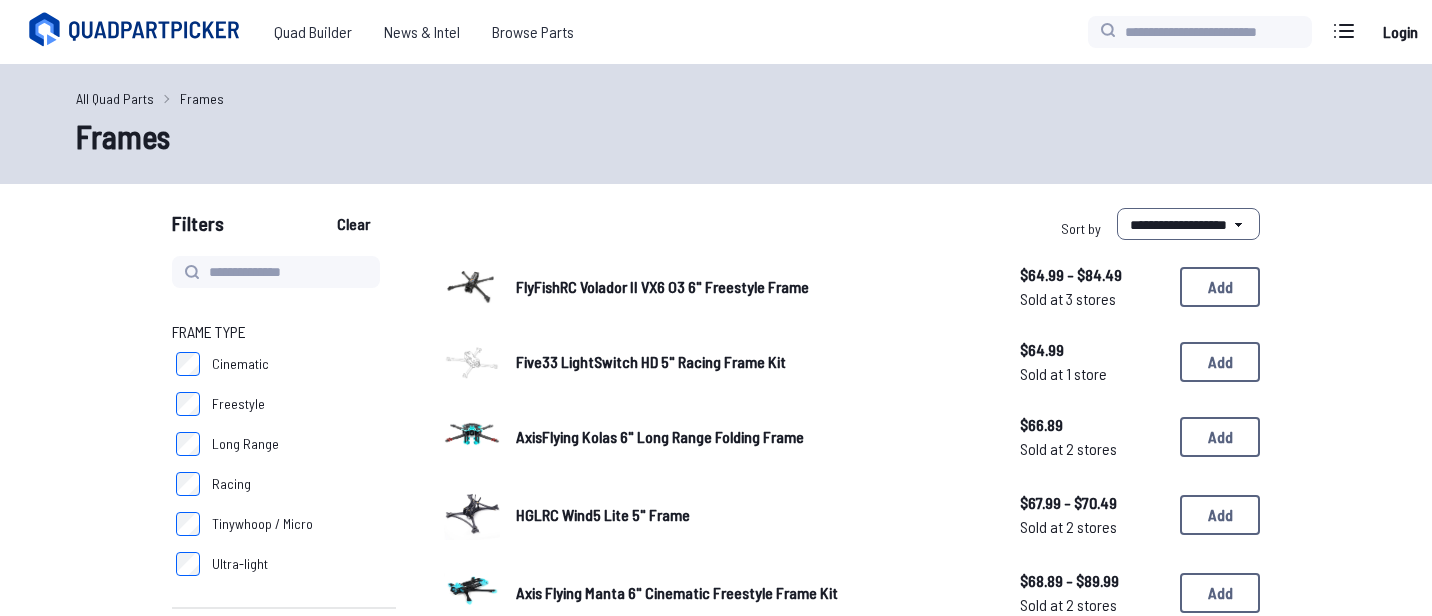 select on "*********" 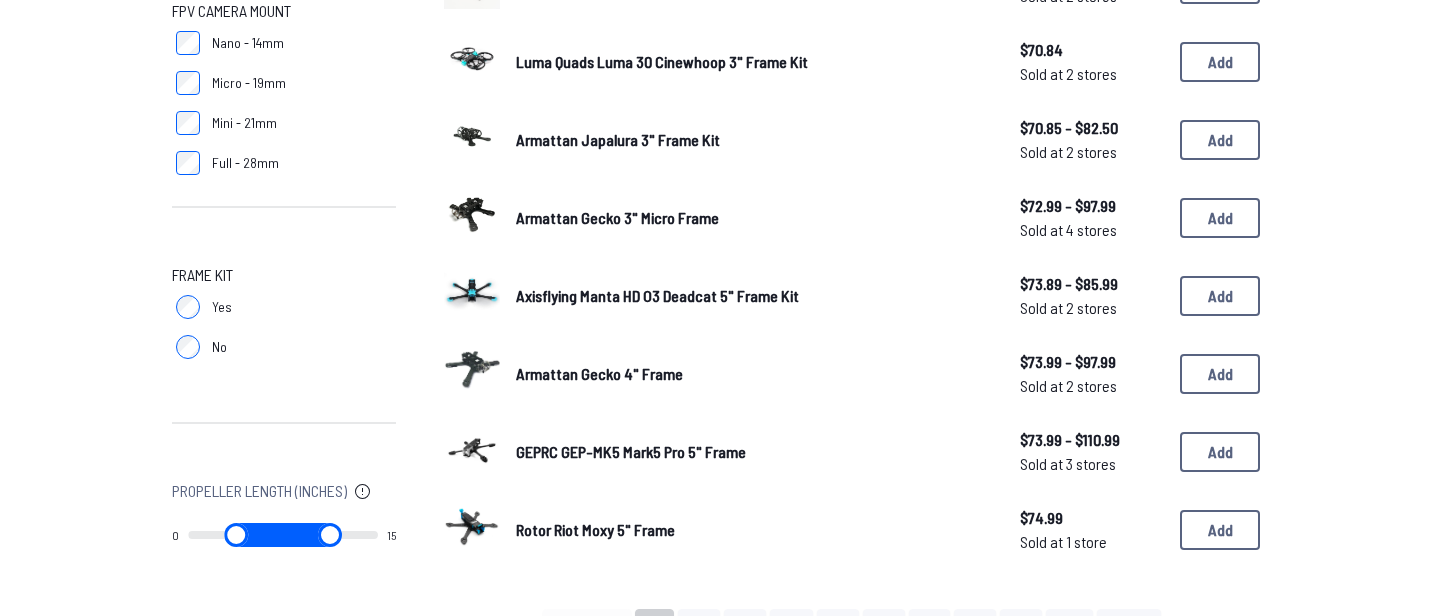 click on "Armattan Gecko 4" Frame" at bounding box center [599, 373] 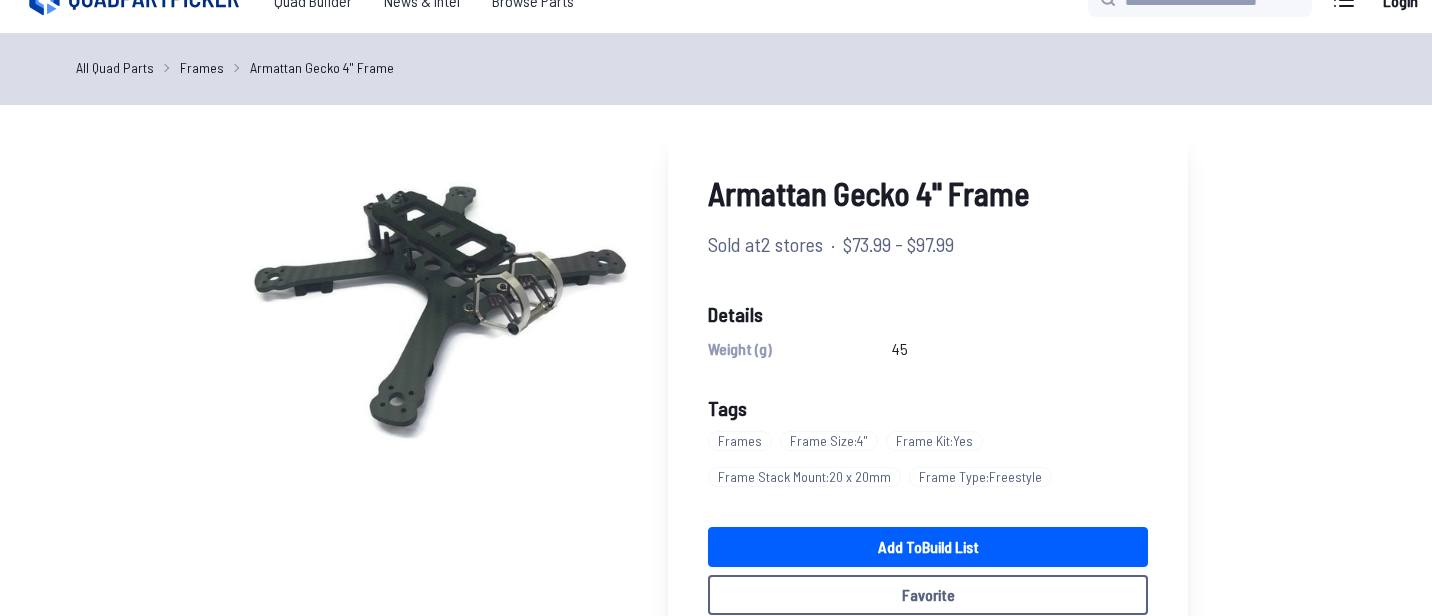 scroll, scrollTop: 165, scrollLeft: 0, axis: vertical 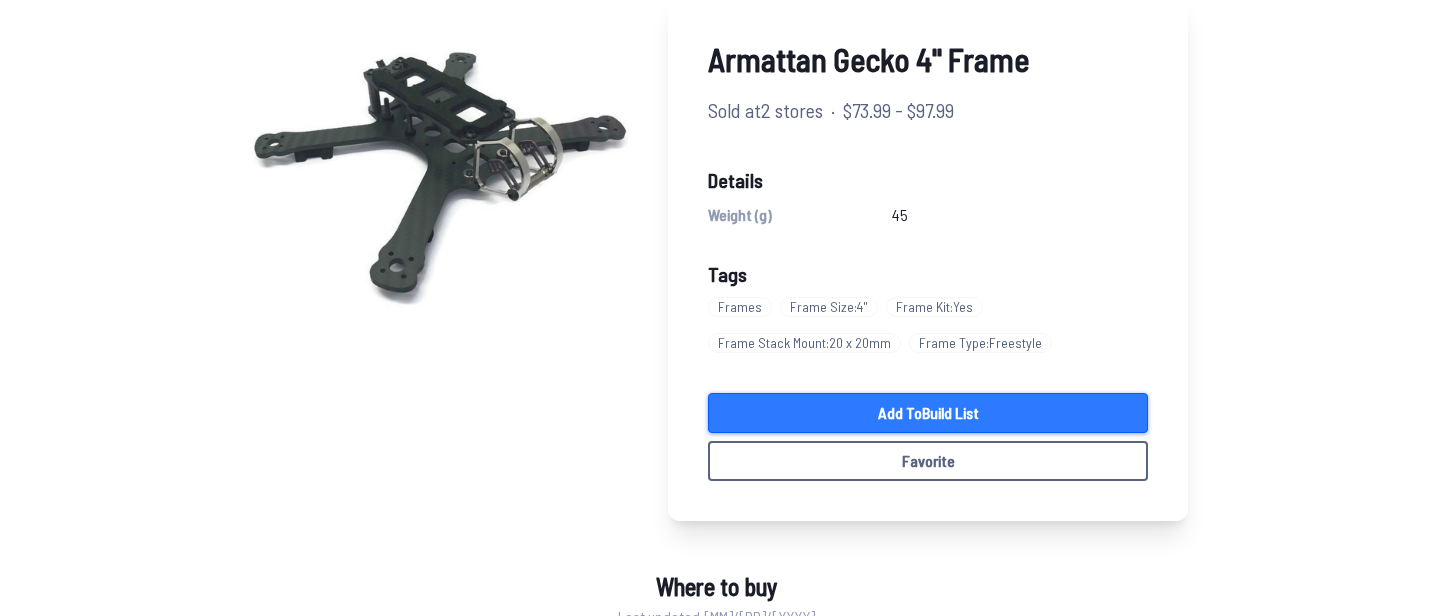 click on "Add to  Build List" at bounding box center [928, 413] 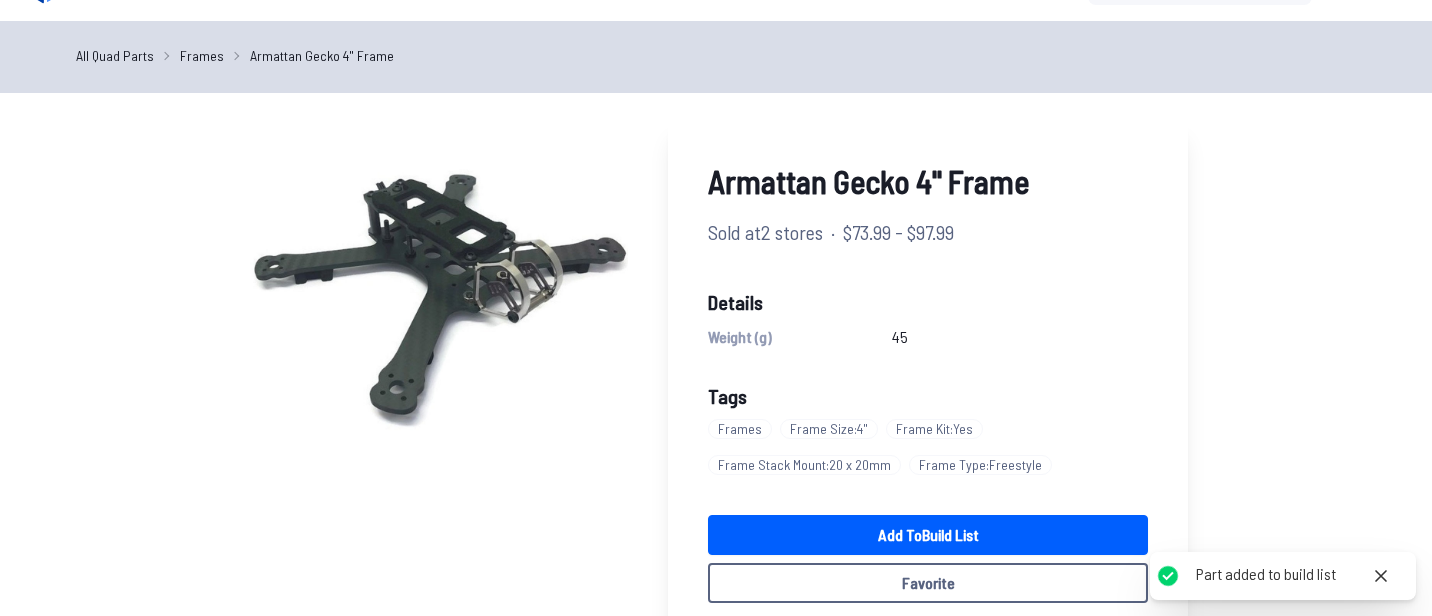 scroll, scrollTop: 79, scrollLeft: 0, axis: vertical 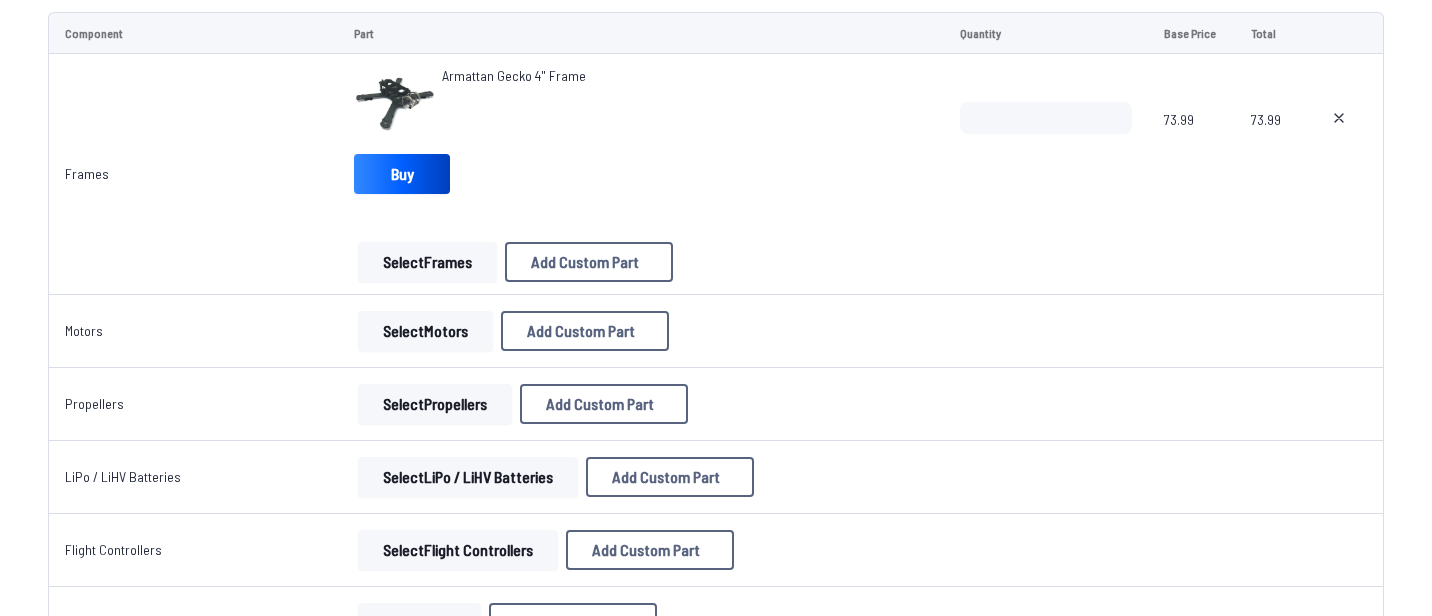 click on "Select  Frames" at bounding box center [427, 262] 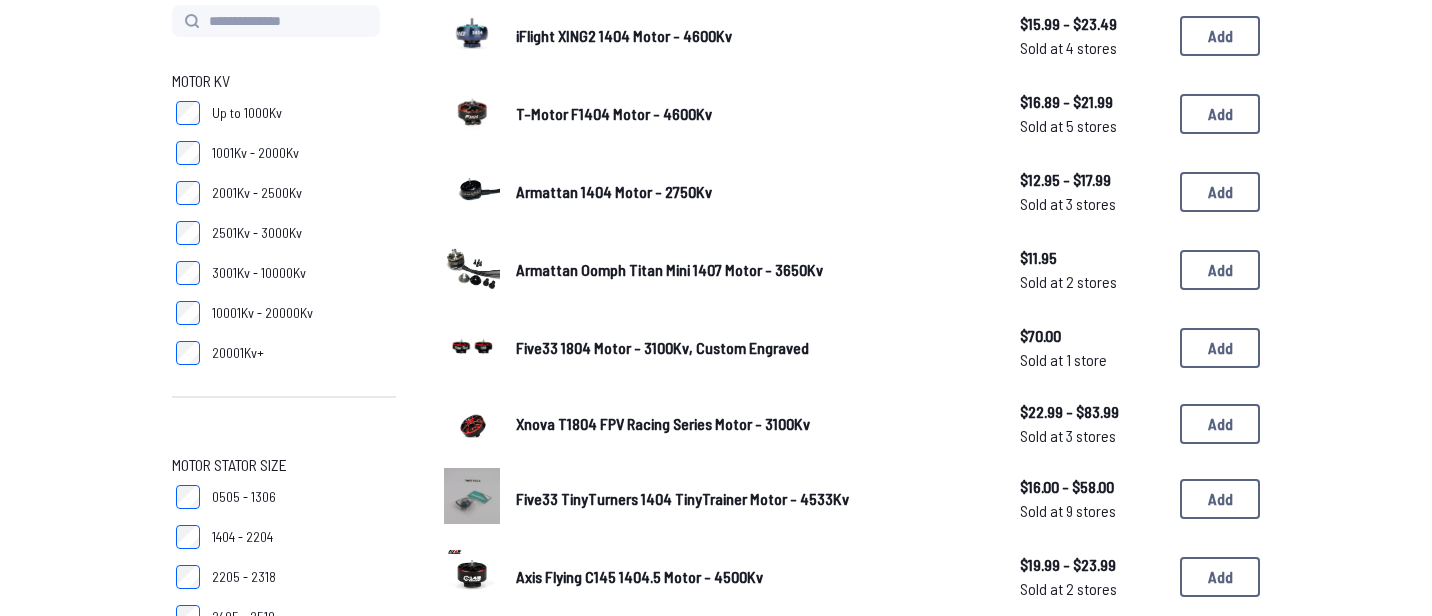 click on "iFlight XING2 1404 Motor - 4600Kv $[PRICE] - $[PRICE] Sold at [NUMBER] stores $[PRICE] - $[PRICE] Sold at [NUMBER] stores Add T-Motor F1404 Motor - 4600Kv $[PRICE] - $[PRICE] Sold at [NUMBER] stores $[PRICE] - $[PRICE] Sold at [NUMBER] stores Add Armattan 1404 Motor - 2750Kv $[PRICE] - $[PRICE] Sold at [NUMBER] stores $[PRICE] - $[PRICE] Sold at [NUMBER] stores Add Armattan Oomph Titan Mini 1407 Motor - 3650Kv $[PRICE] Sold at [NUMBER] stores $[PRICE] Sold at [NUMBER] stores Add Five33 1804 Motor - 3100Kv, Custom Engraved $[PRICE] Sold at [NUMBER] store $[PRICE] Sold at [NUMBER] store Add Xnova T1804 FPV Racing Series Motor - 3100Kv $[PRICE] - $[PRICE] Sold at [NUMBER] stores $[PRICE] - $[PRICE] Sold at [NUMBER] stores Add Five33 TinyTurners 1404 TinyTrainer Motor - 4533Kv $[PRICE] - $[PRICE] Sold at [NUMBER] stores $[PRICE] - $[PRICE] Sold at [NUMBER] stores Add Axis Flying C145 1404.5 Motor - 4500Kv $[PRICE] - $[PRICE] Sold at [NUMBER] stores $[PRICE] - $[PRICE] Sold at [NUMBER] stores Add AxisFlying C204 2004 Motor - 2910Kv $[PRICE] - $[PRICE] Sold at [NUMBER] stores $[PRICE] - $[PRICE] Sold at [NUMBER] stores Add GEPRC SPEEDX2 2105.5 Motor - 3450Kv $[PRICE] Sold at [NUMBER] store $[PRICE] Add $[PRICE]" at bounding box center [852, 774] 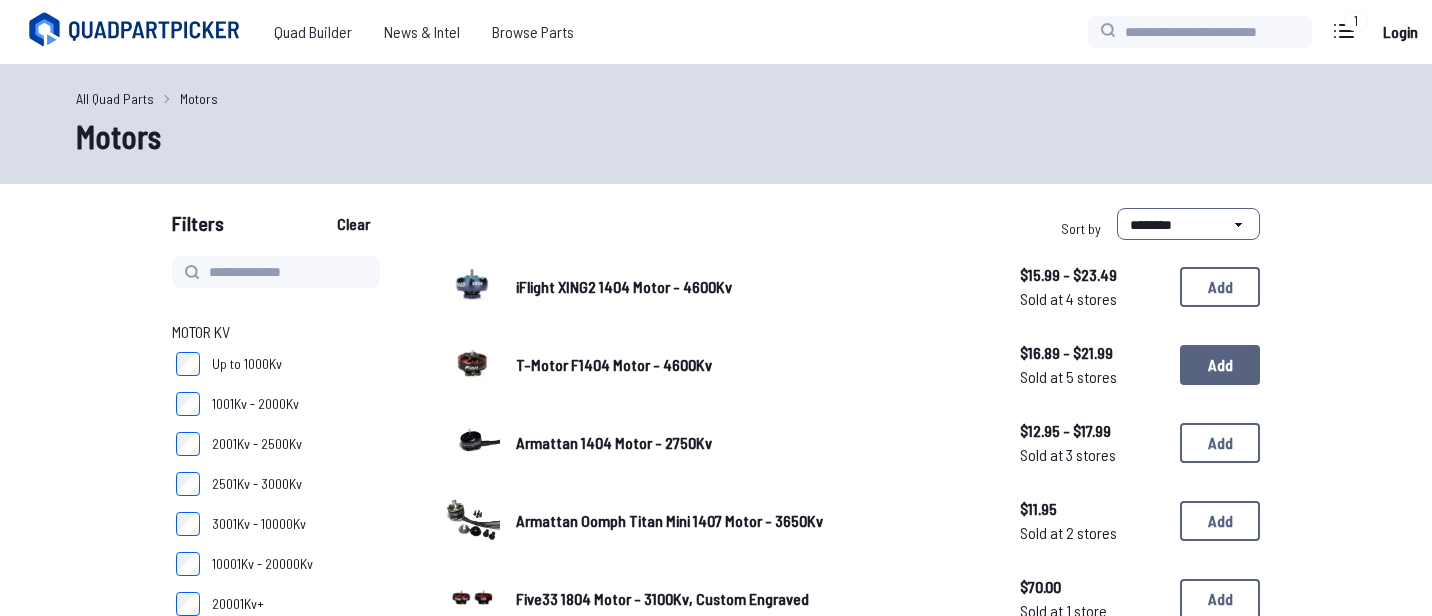 click on "Add" at bounding box center [1220, 365] 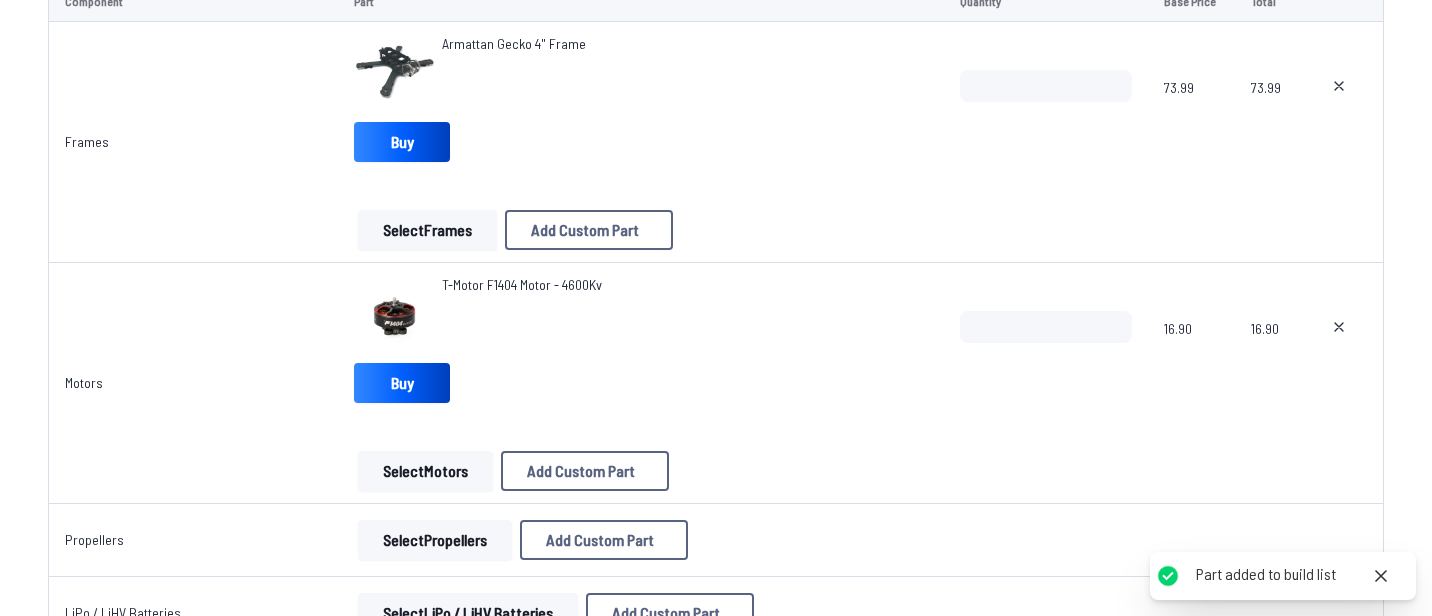 scroll, scrollTop: 425, scrollLeft: 0, axis: vertical 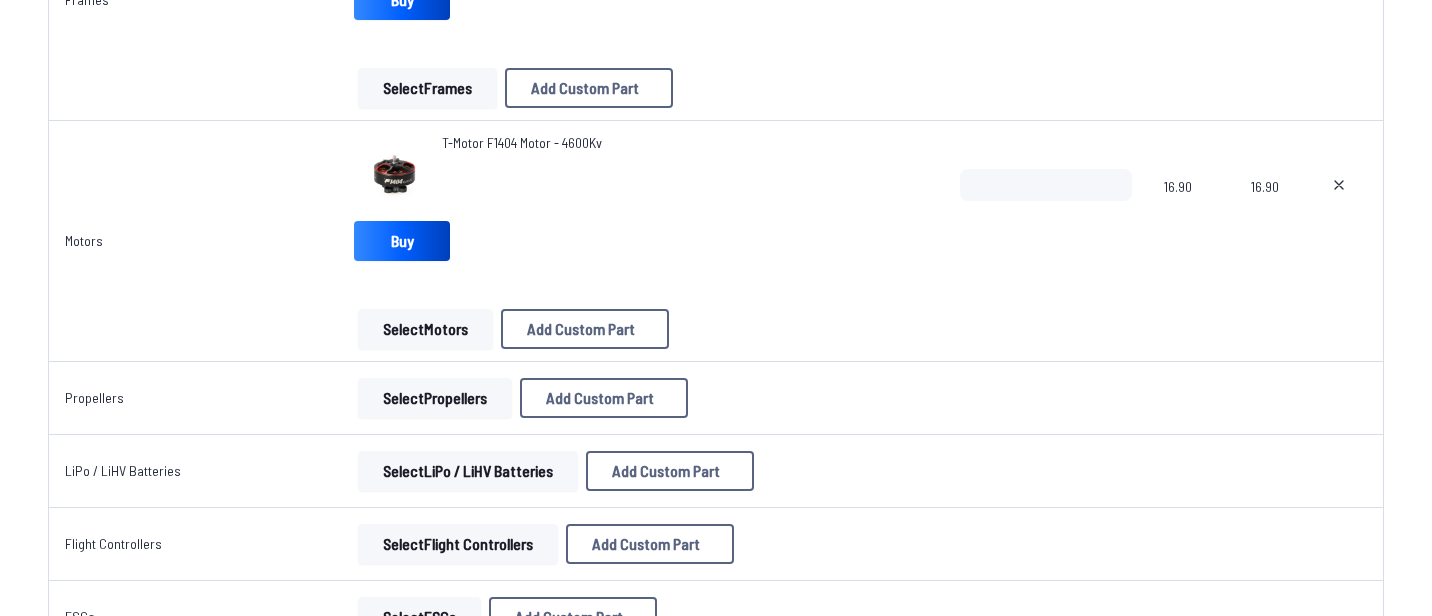 click on "Select  Propellers" at bounding box center [435, 398] 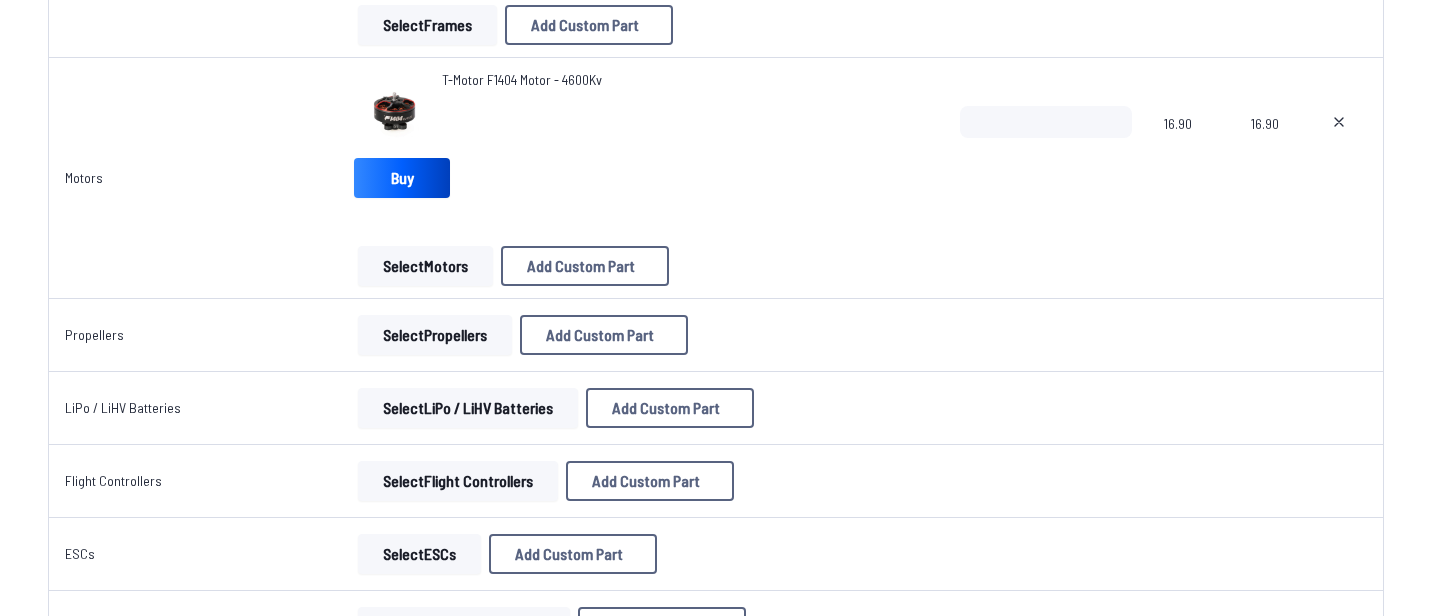 scroll, scrollTop: 0, scrollLeft: 0, axis: both 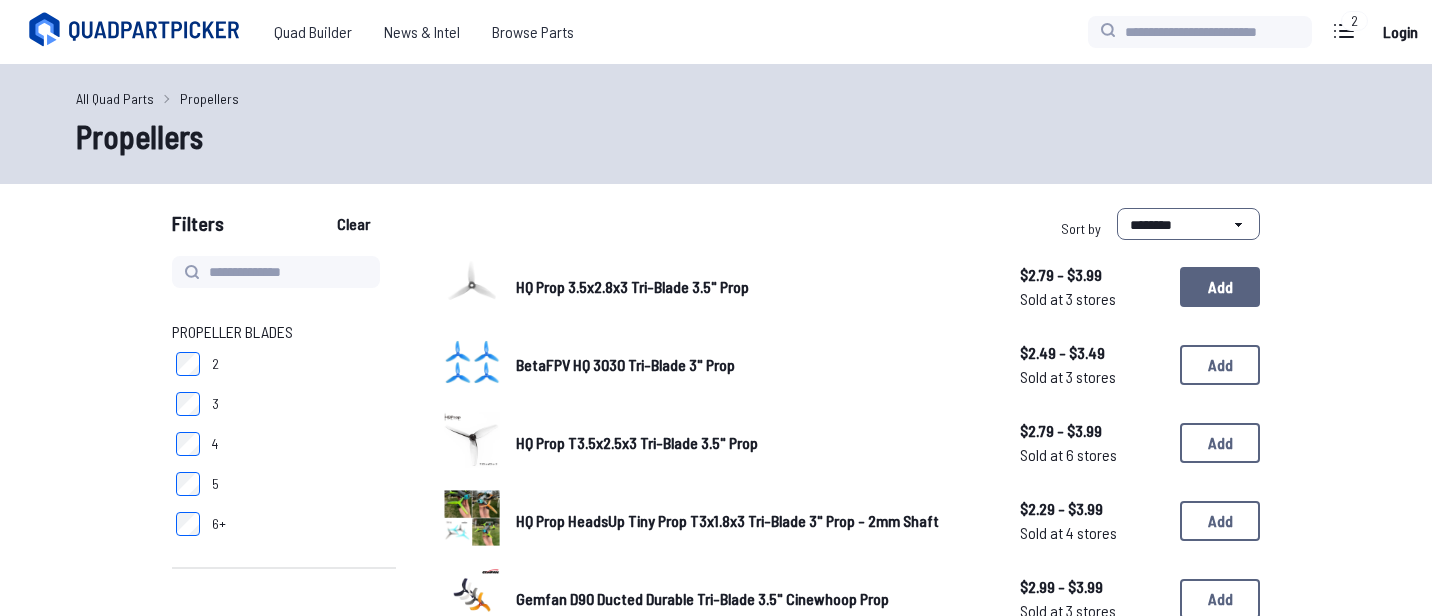 click on "Add" at bounding box center (1220, 287) 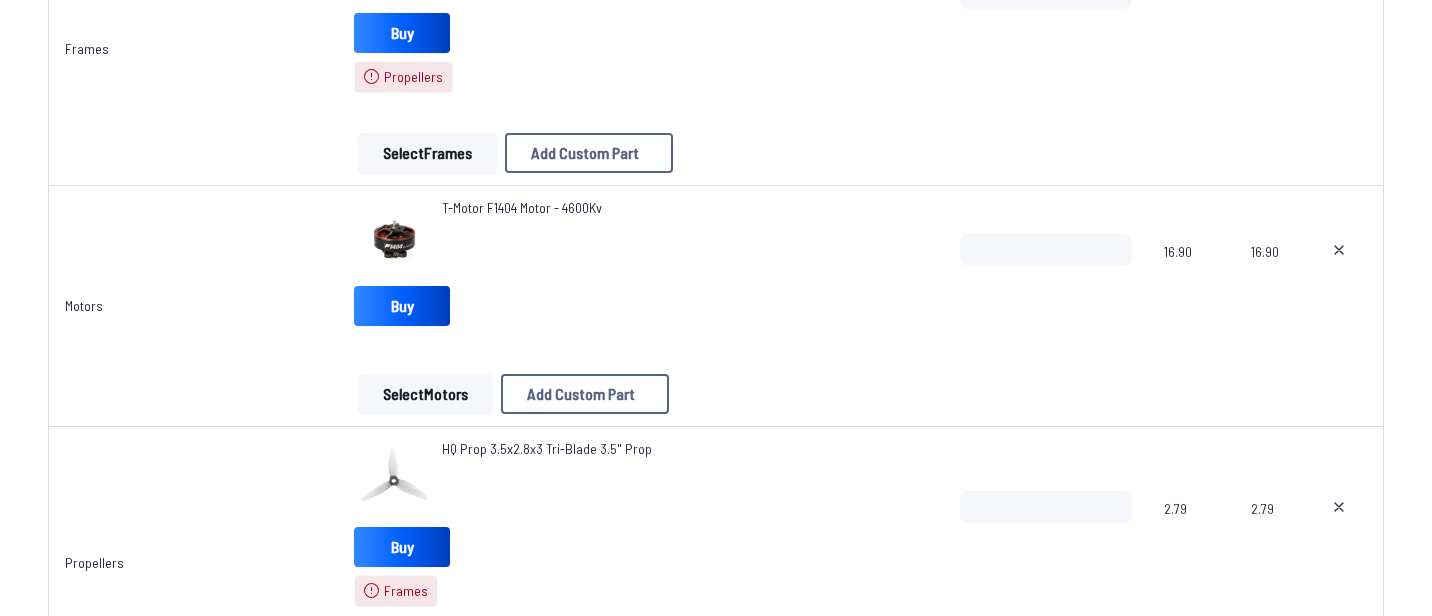 scroll, scrollTop: 590, scrollLeft: 0, axis: vertical 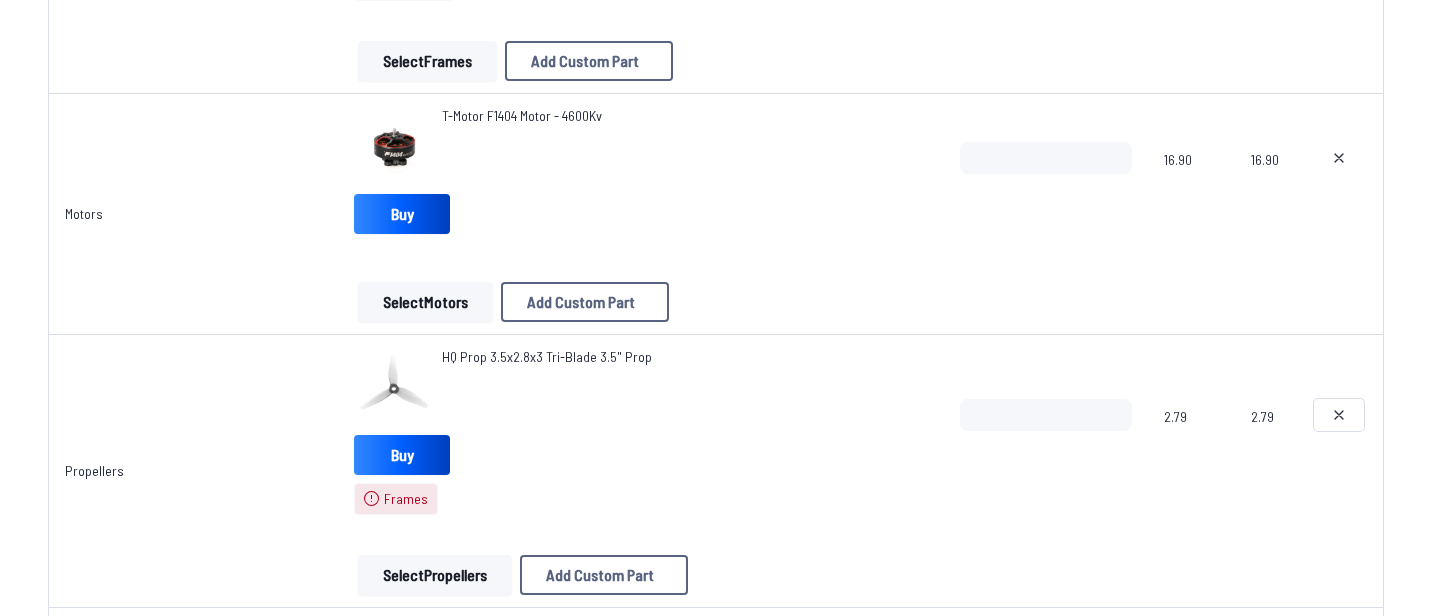 click at bounding box center [1339, 415] 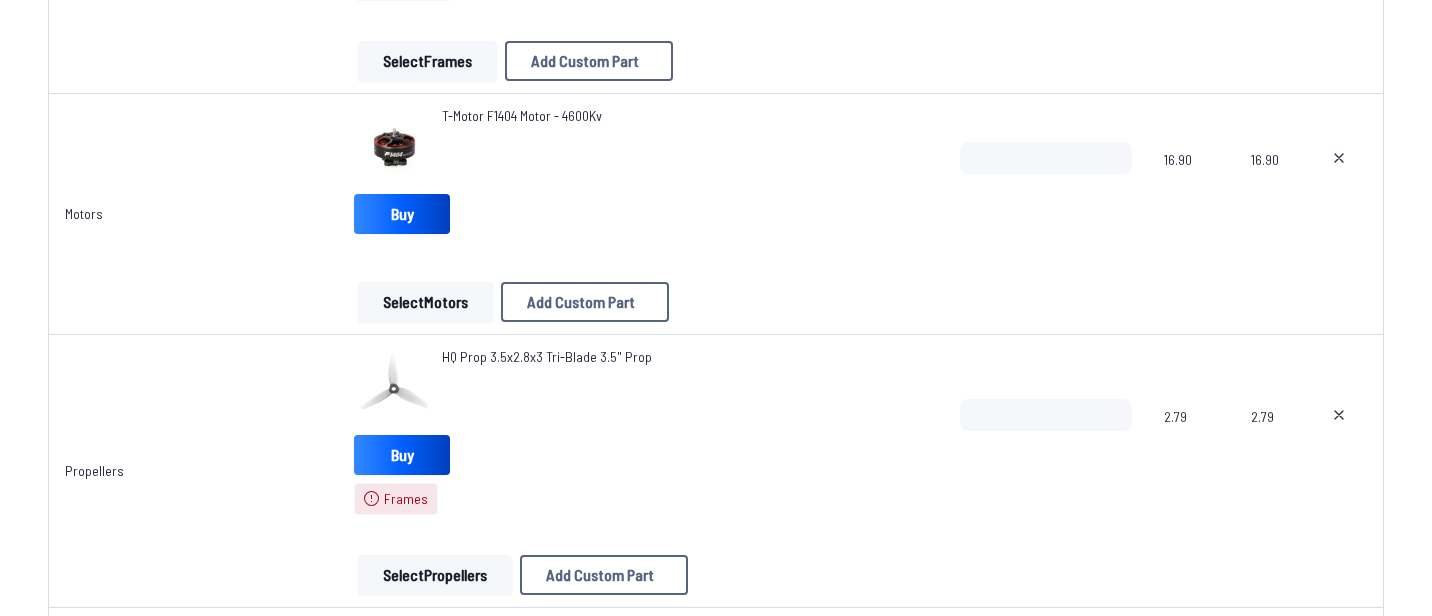 type on "**********" 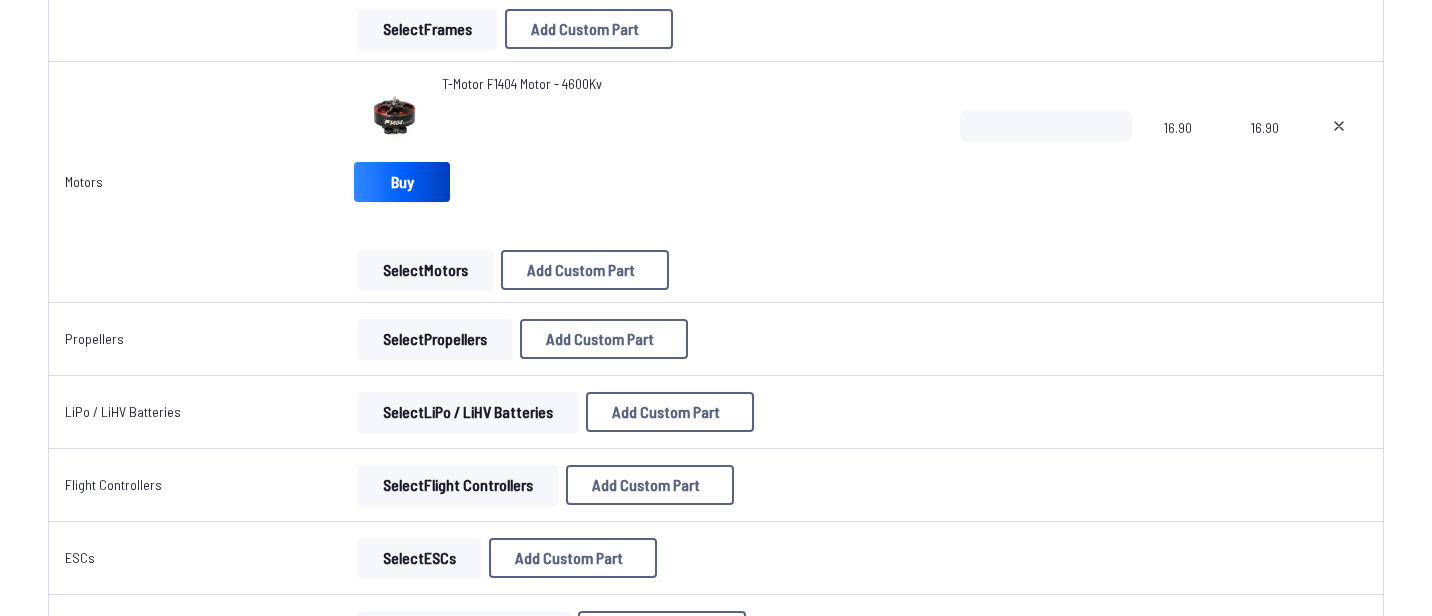 click on "Select  Propellers" at bounding box center (435, 339) 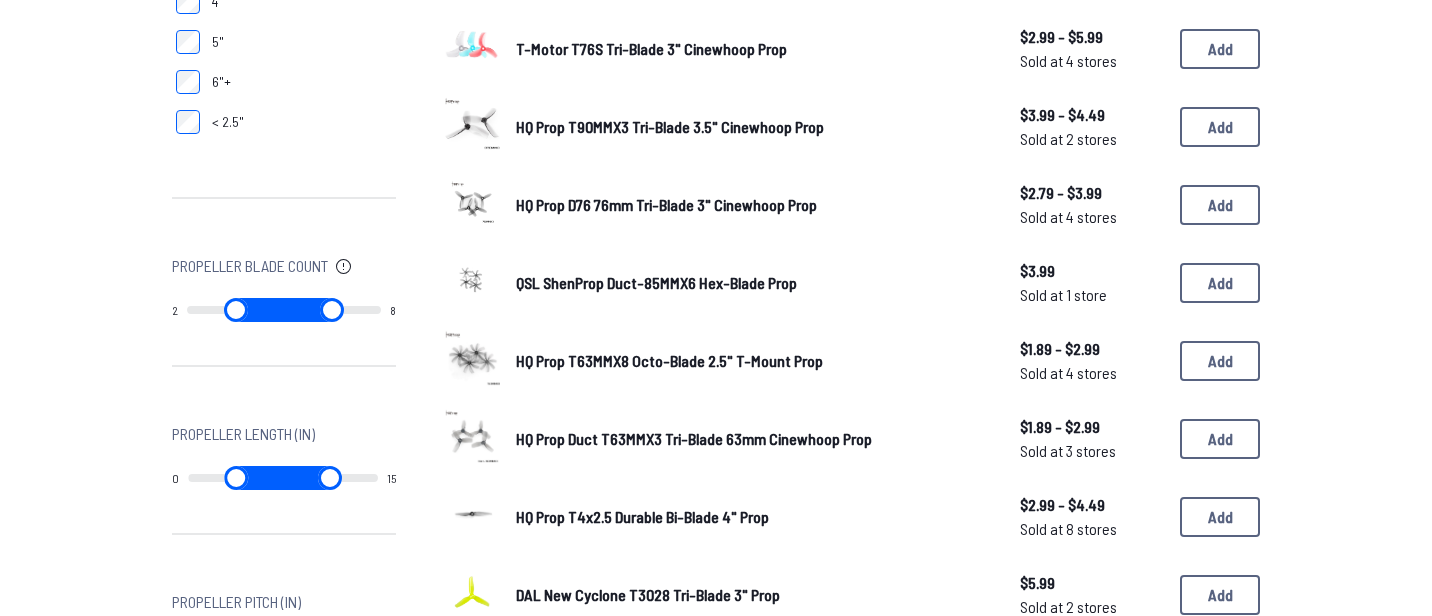 scroll, scrollTop: 809, scrollLeft: 0, axis: vertical 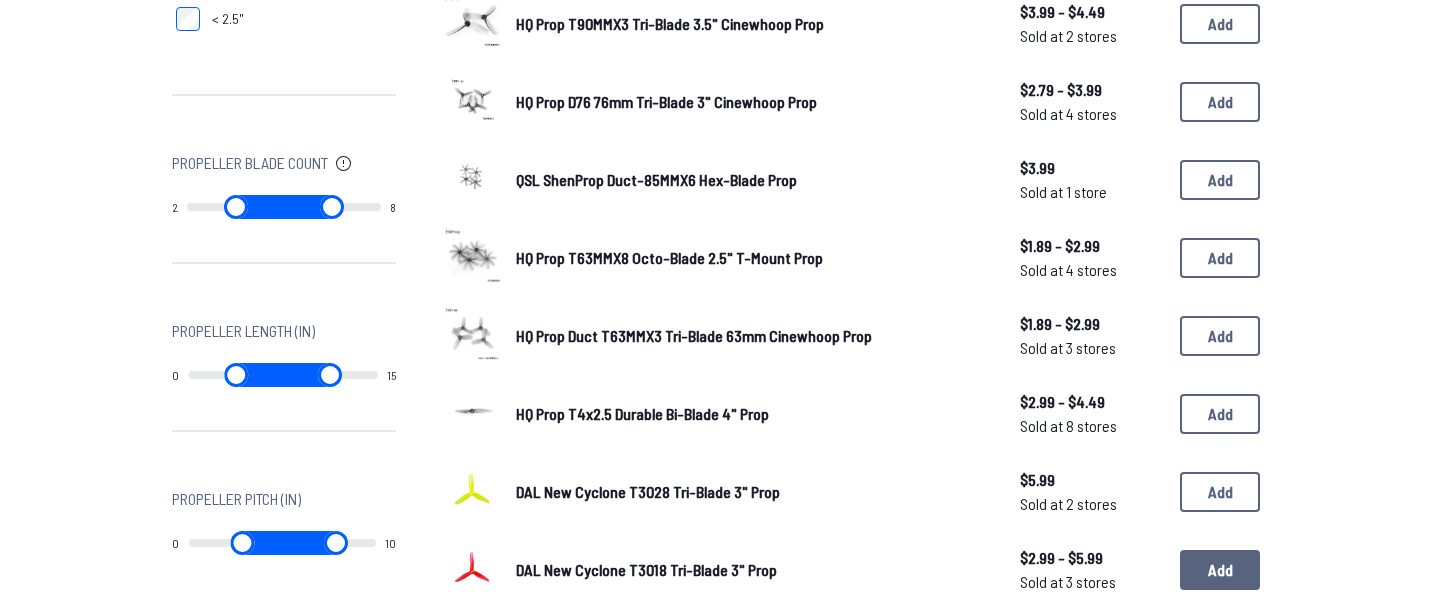 click on "Add" at bounding box center (1220, 570) 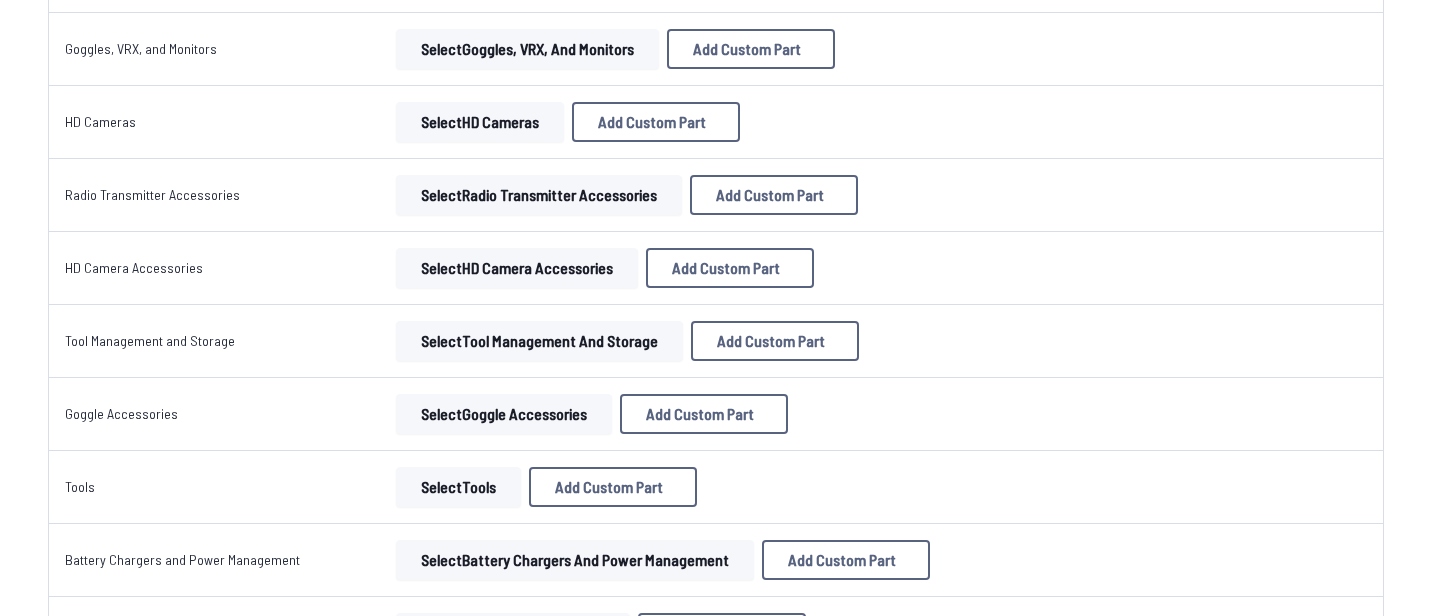 scroll, scrollTop: 2697, scrollLeft: 0, axis: vertical 